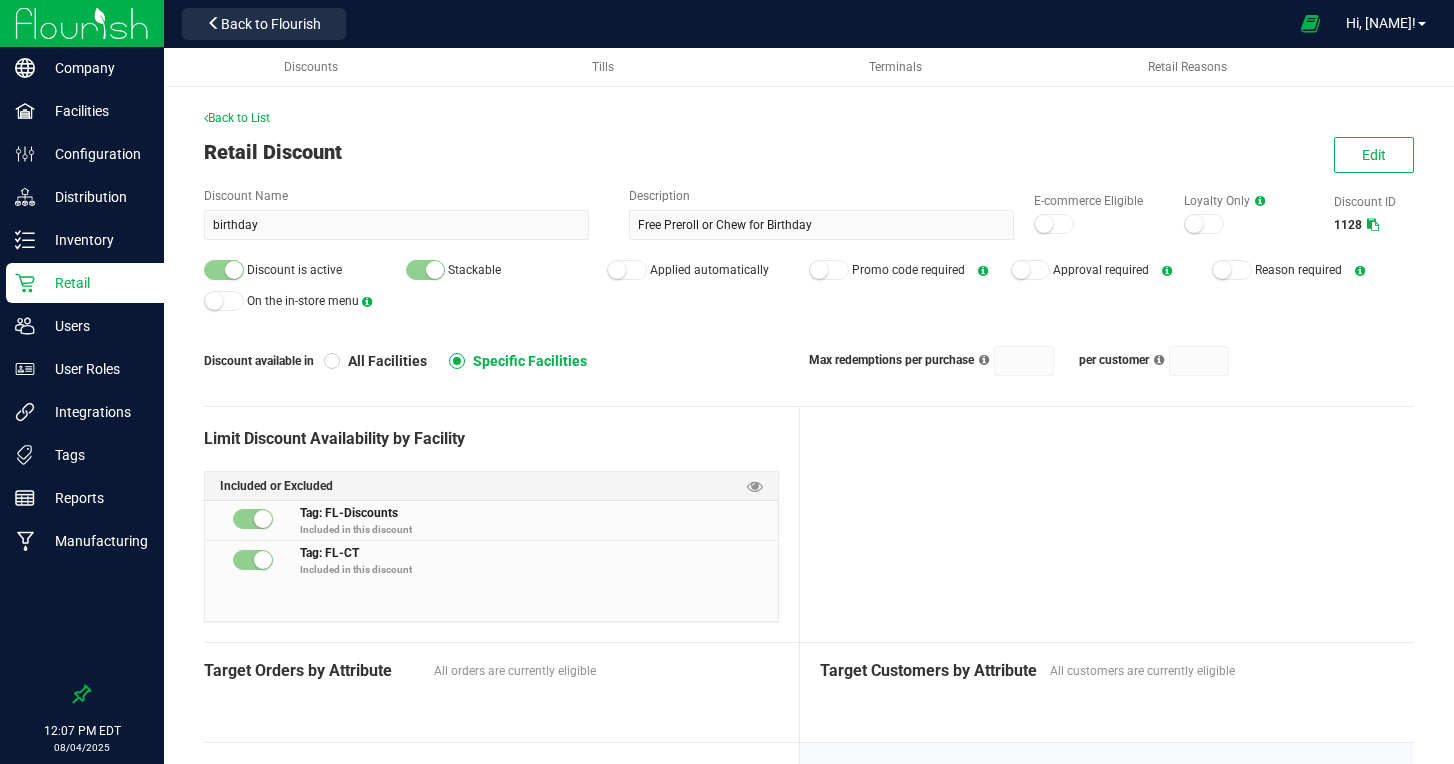 scroll, scrollTop: 0, scrollLeft: 0, axis: both 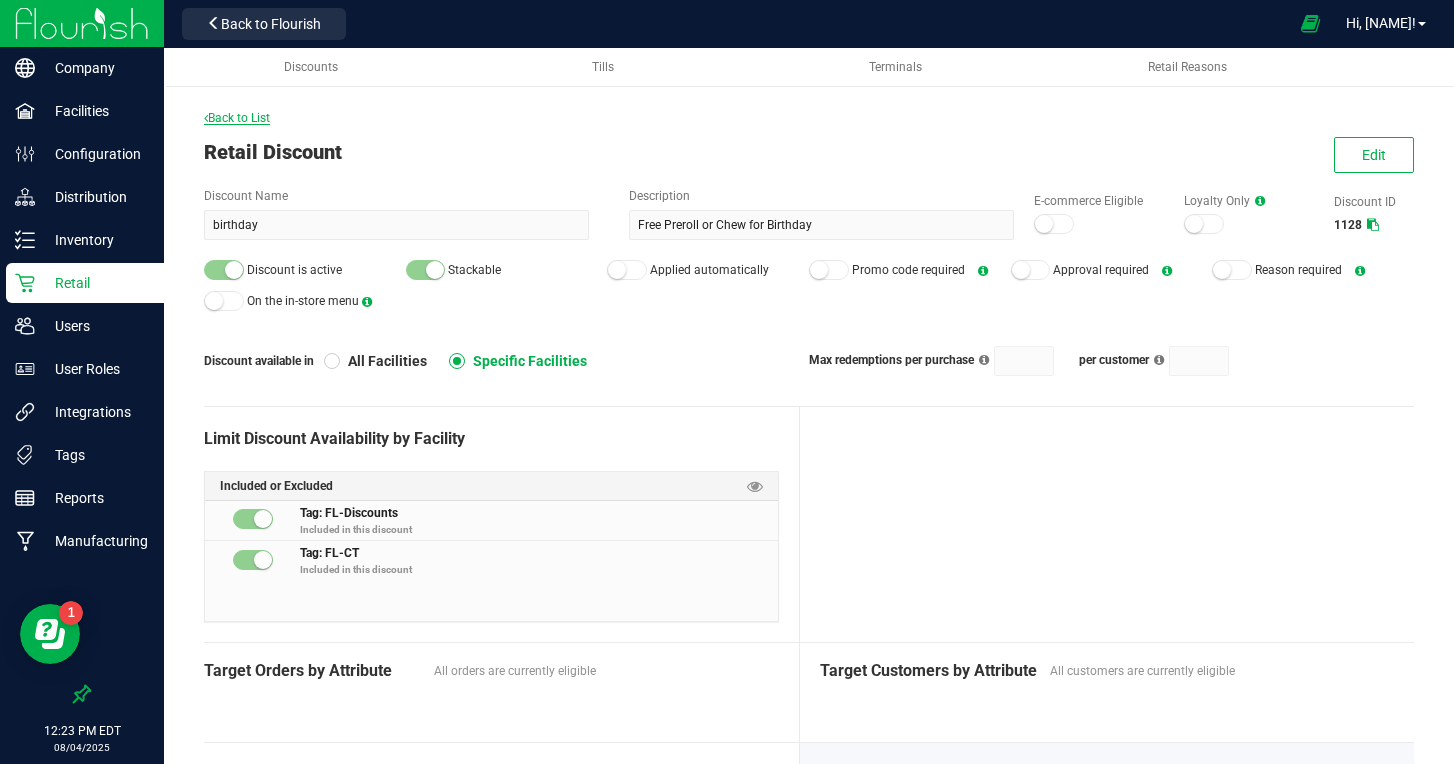 click on "Back to List" at bounding box center (237, 118) 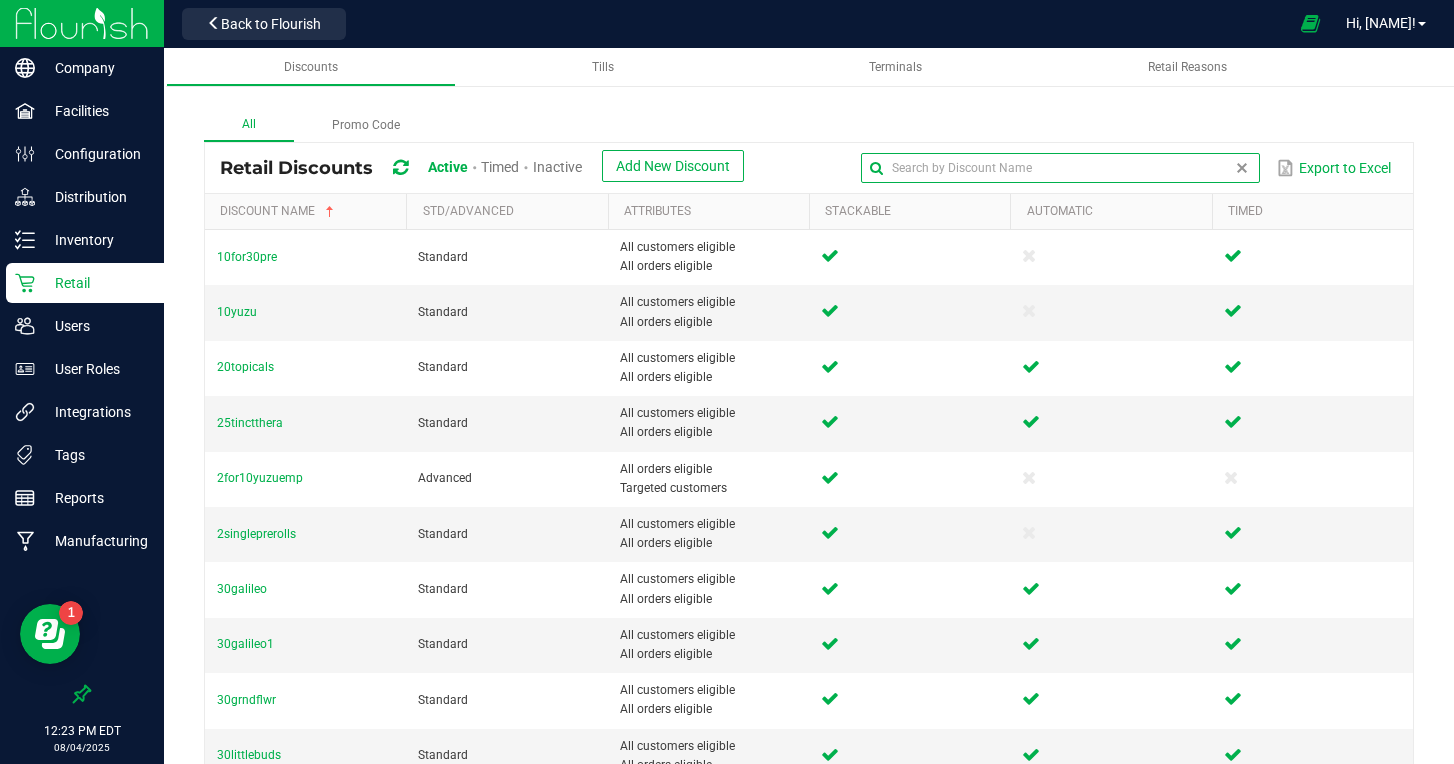 click at bounding box center (1060, 168) 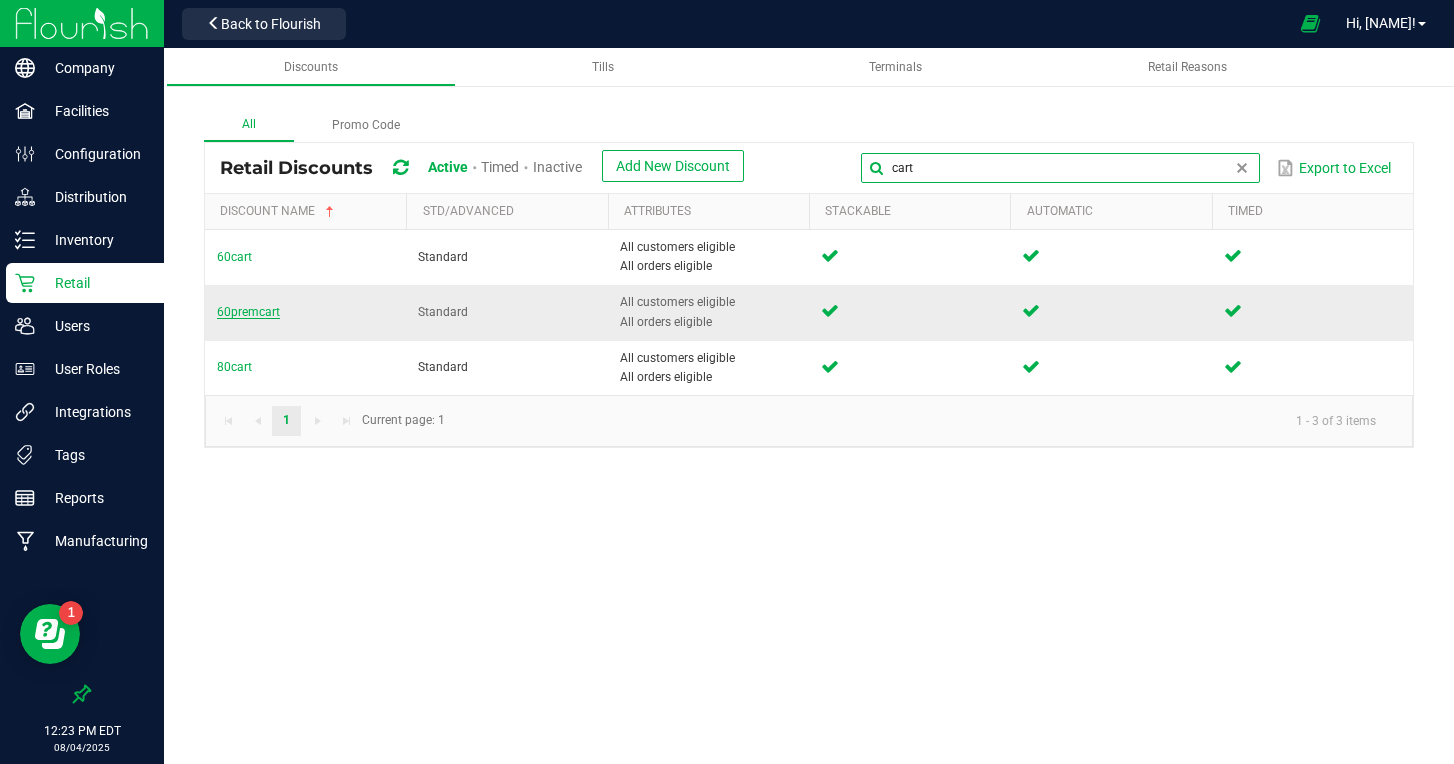type on "cart" 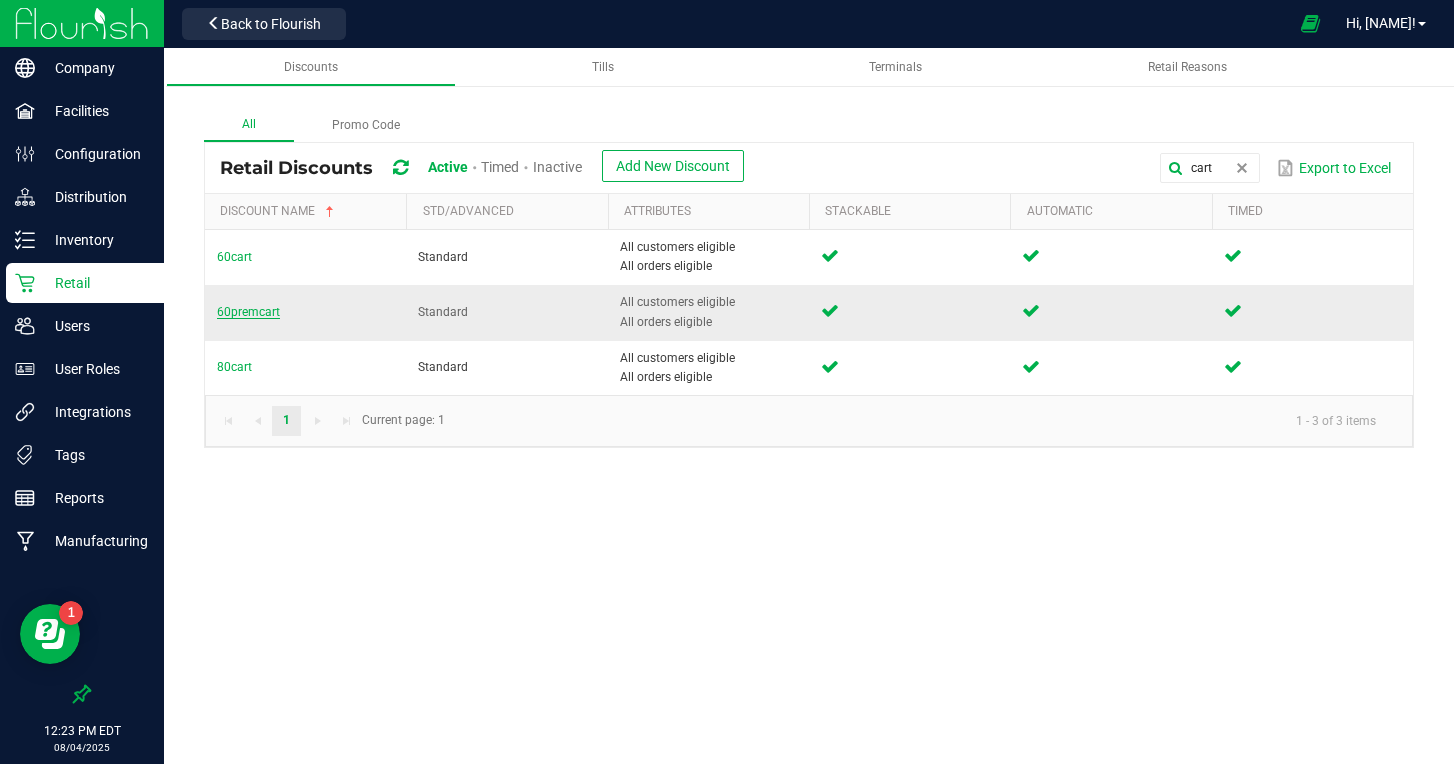 click on "60premcart" at bounding box center (248, 312) 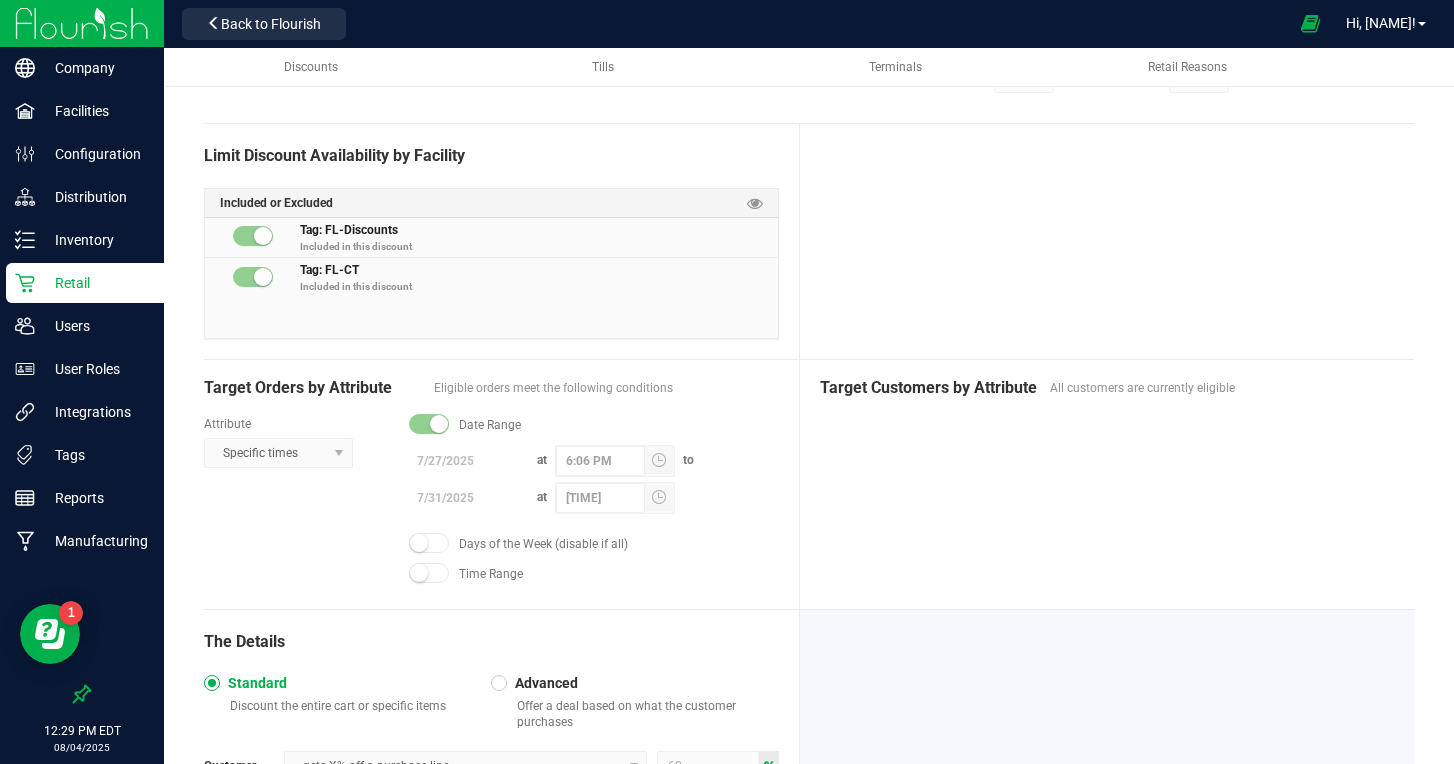 scroll, scrollTop: 0, scrollLeft: 0, axis: both 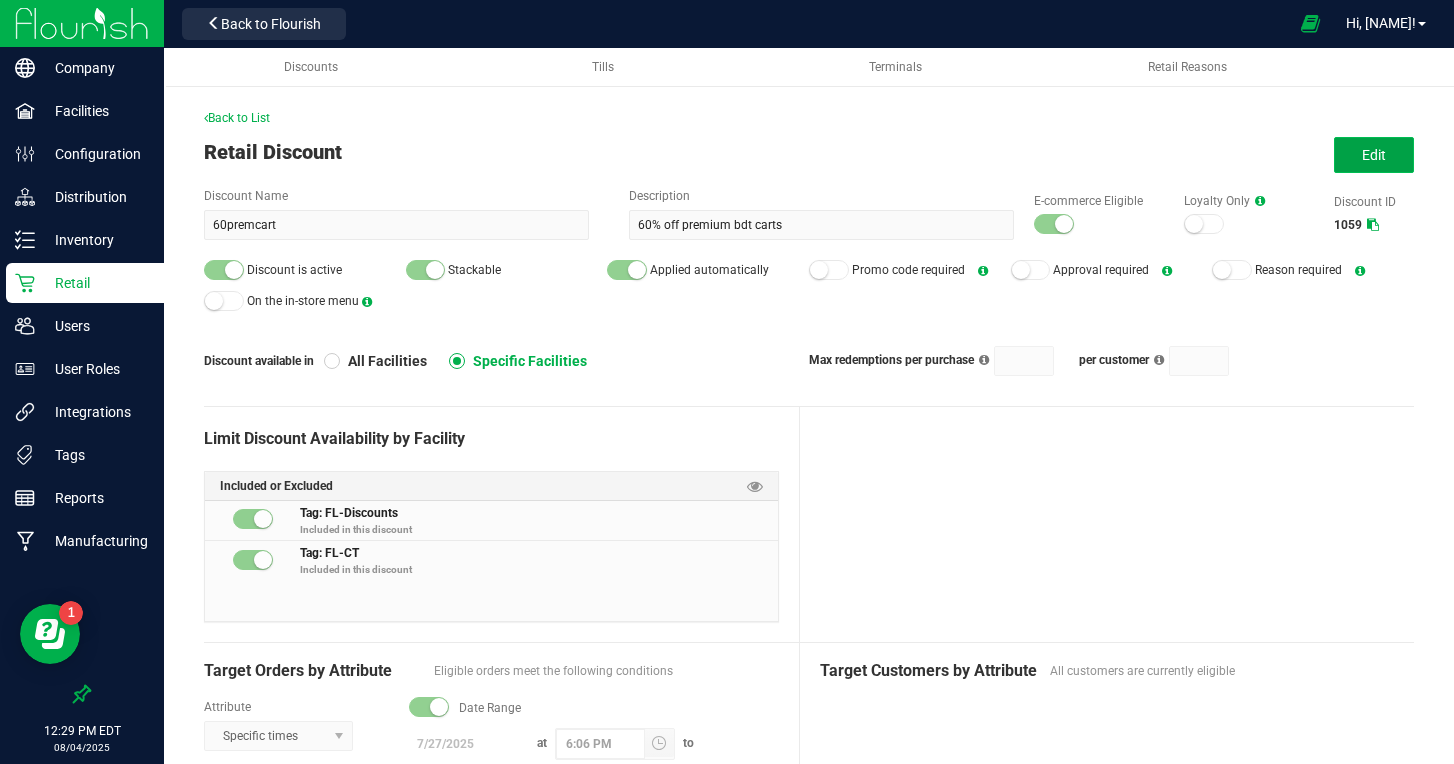 click on "Edit" at bounding box center [1374, 155] 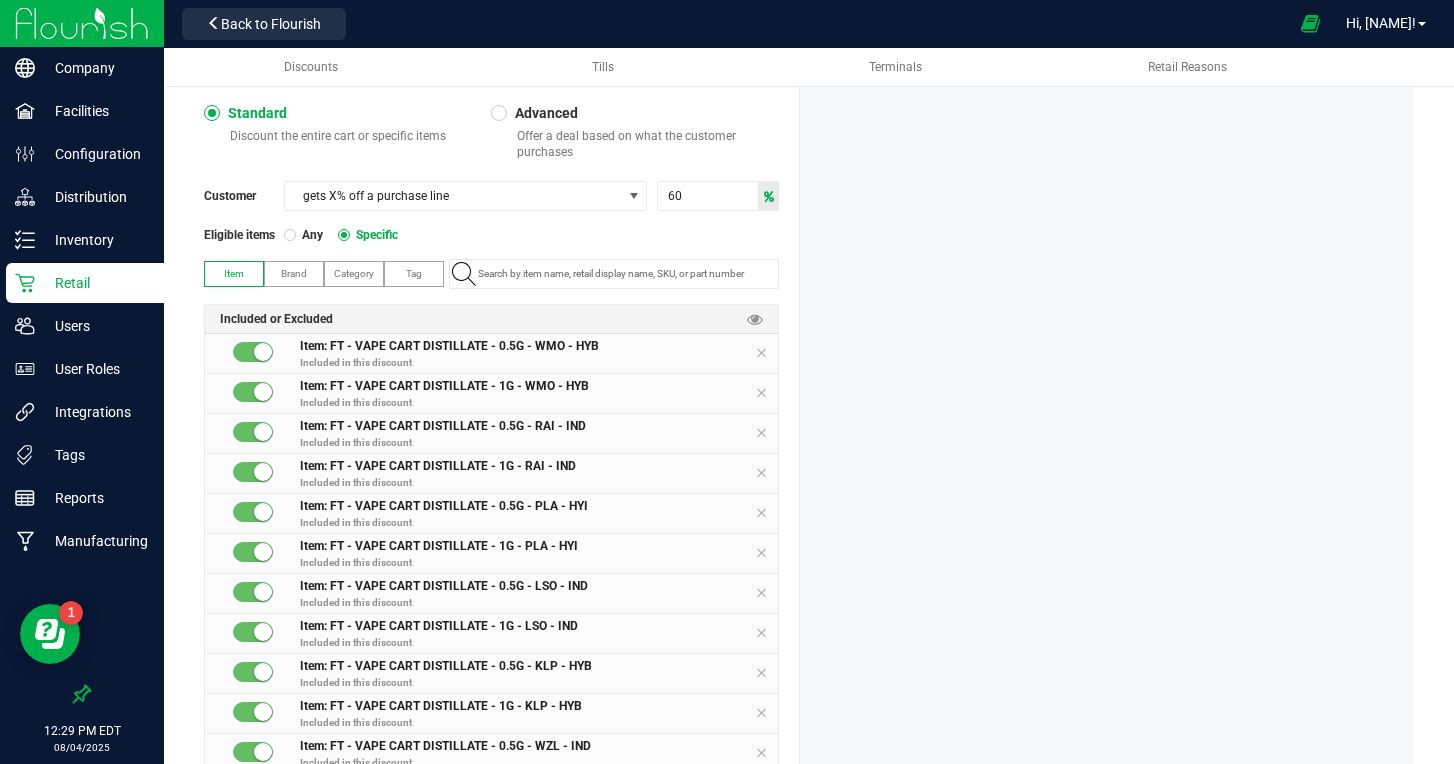scroll, scrollTop: 918, scrollLeft: 0, axis: vertical 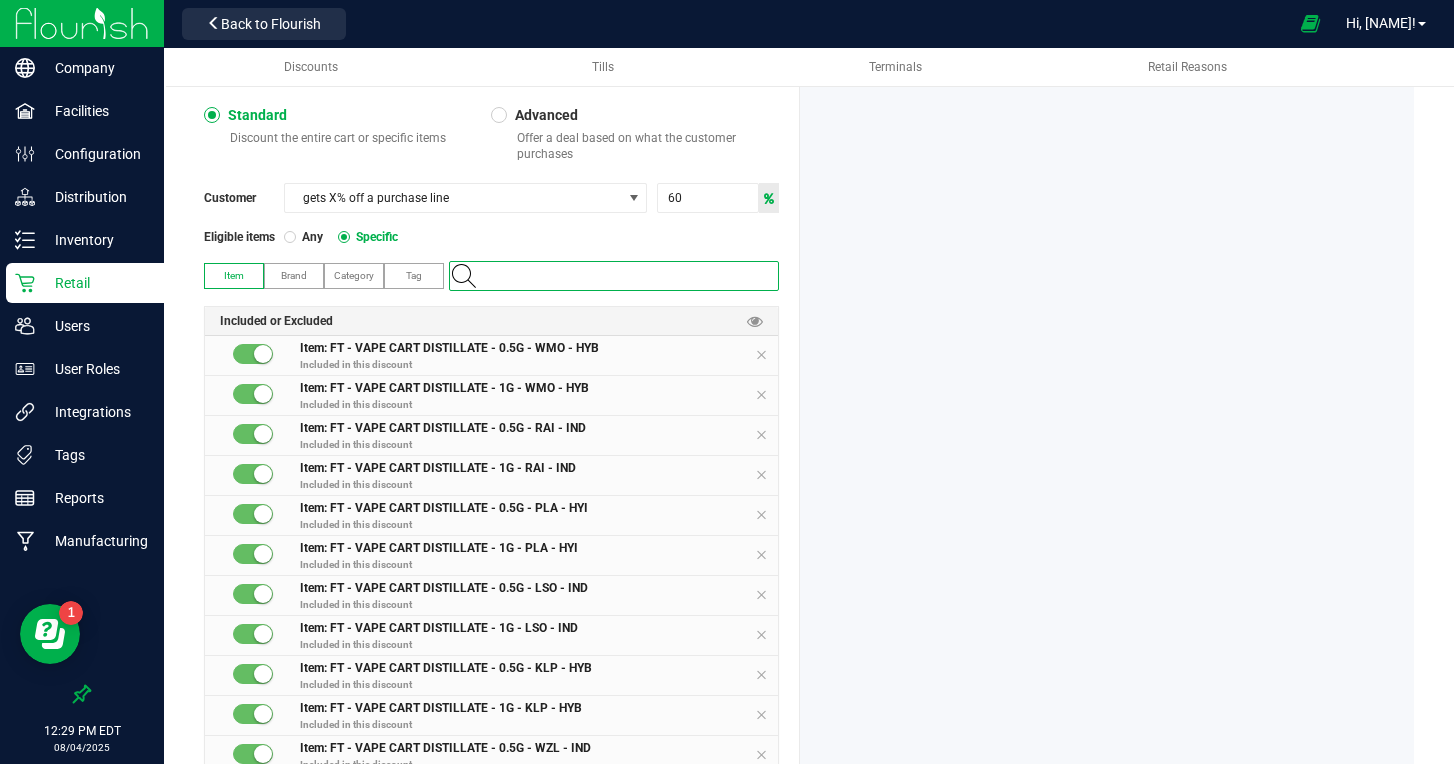 click at bounding box center (624, 276) 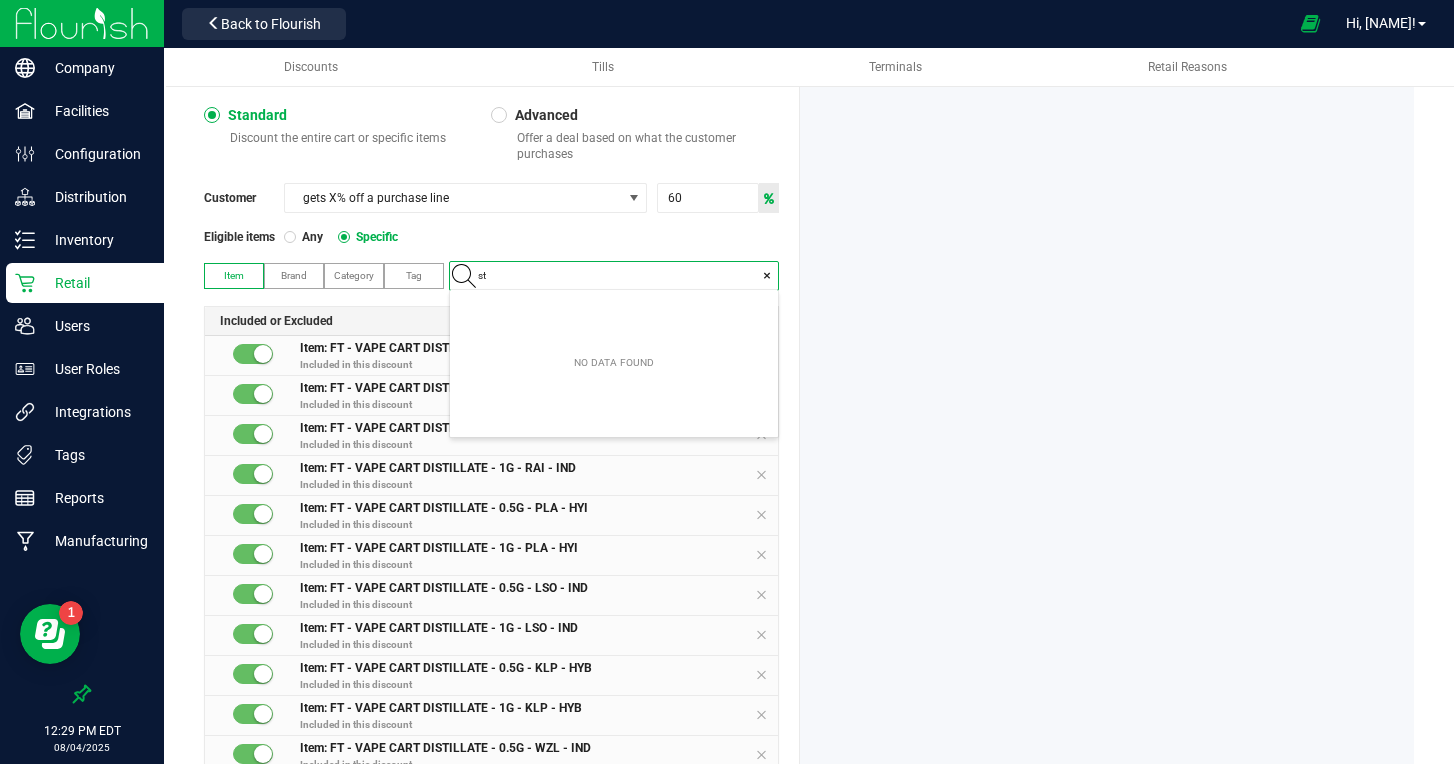 scroll, scrollTop: 99972, scrollLeft: 99672, axis: both 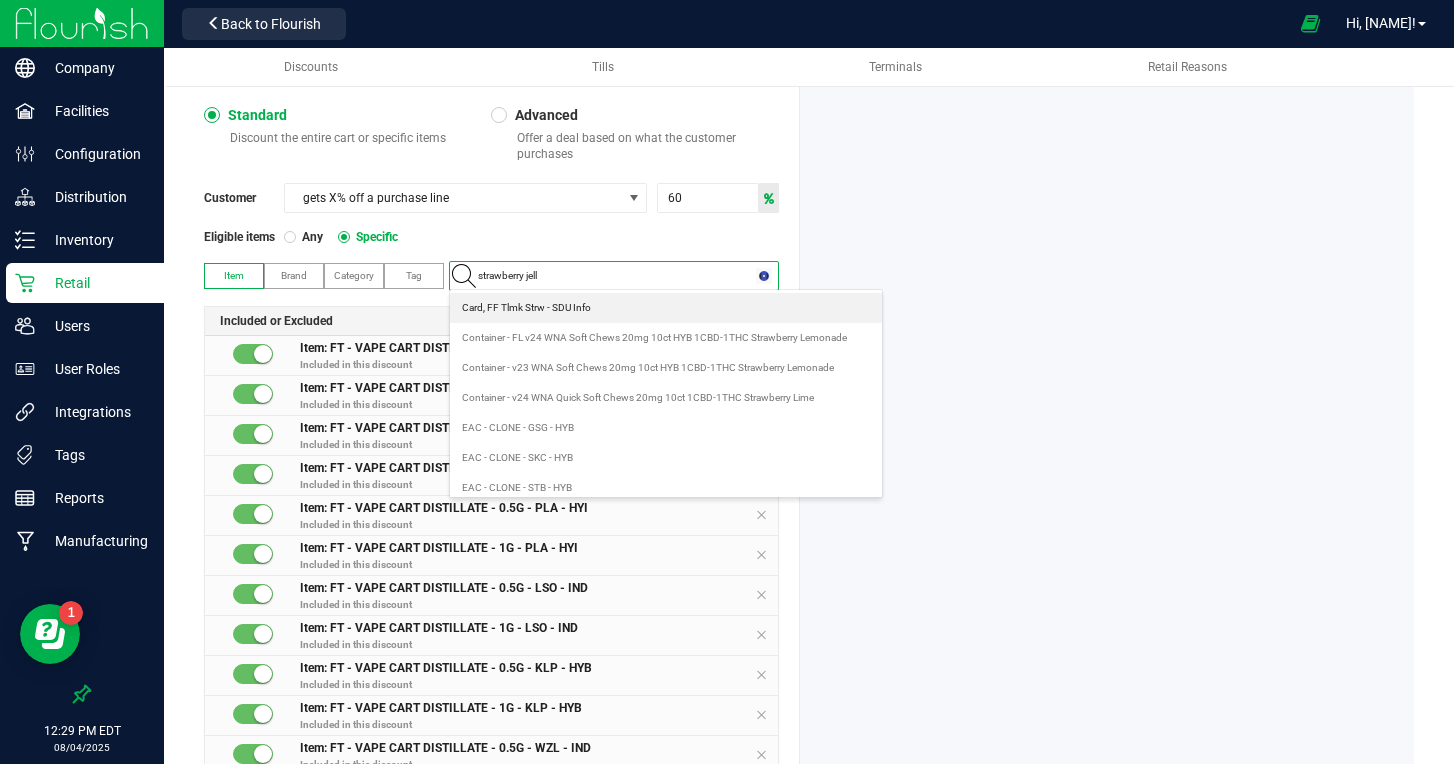 type on "strawberry jelly" 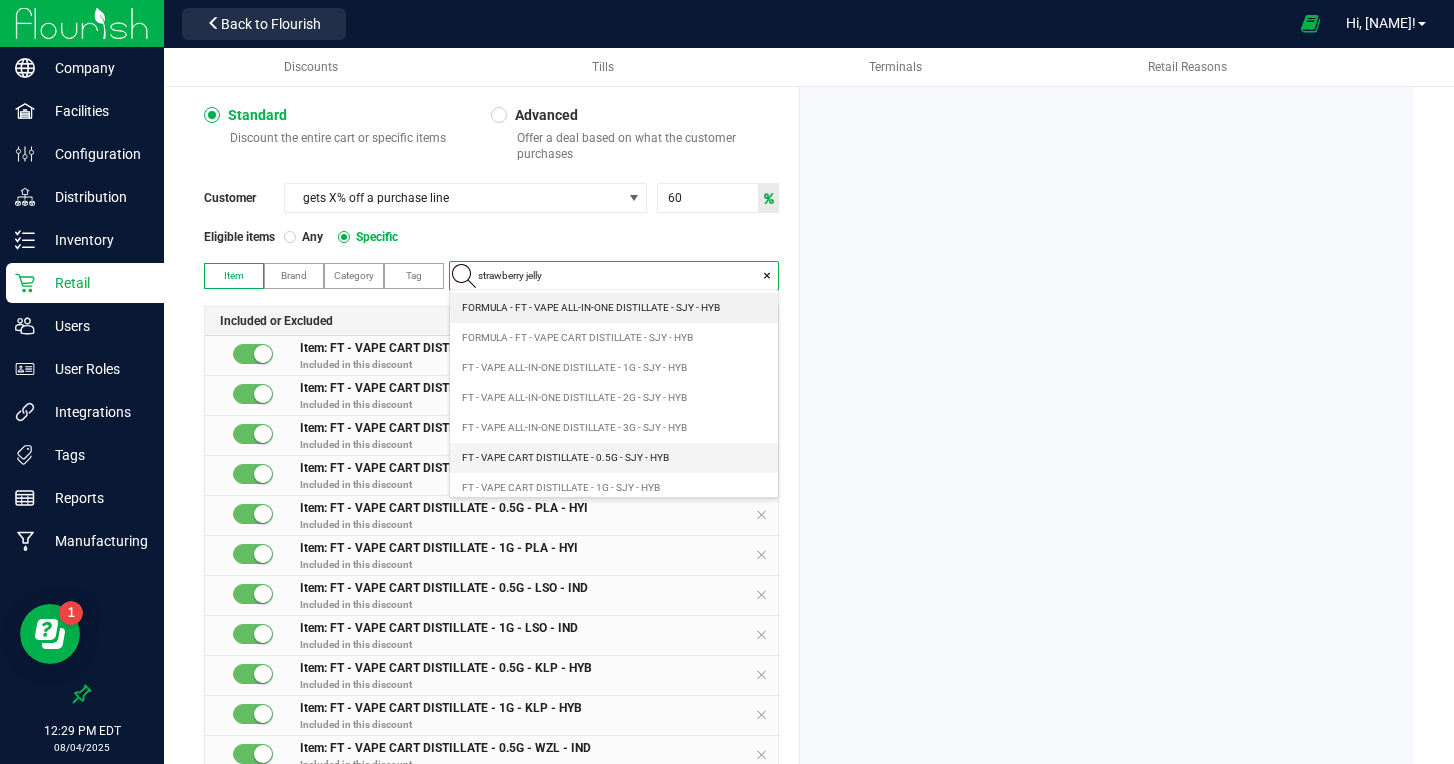 click on "FT - VAPE CART DISTILLATE - 0.5G - SJY - HYB" at bounding box center (565, 458) 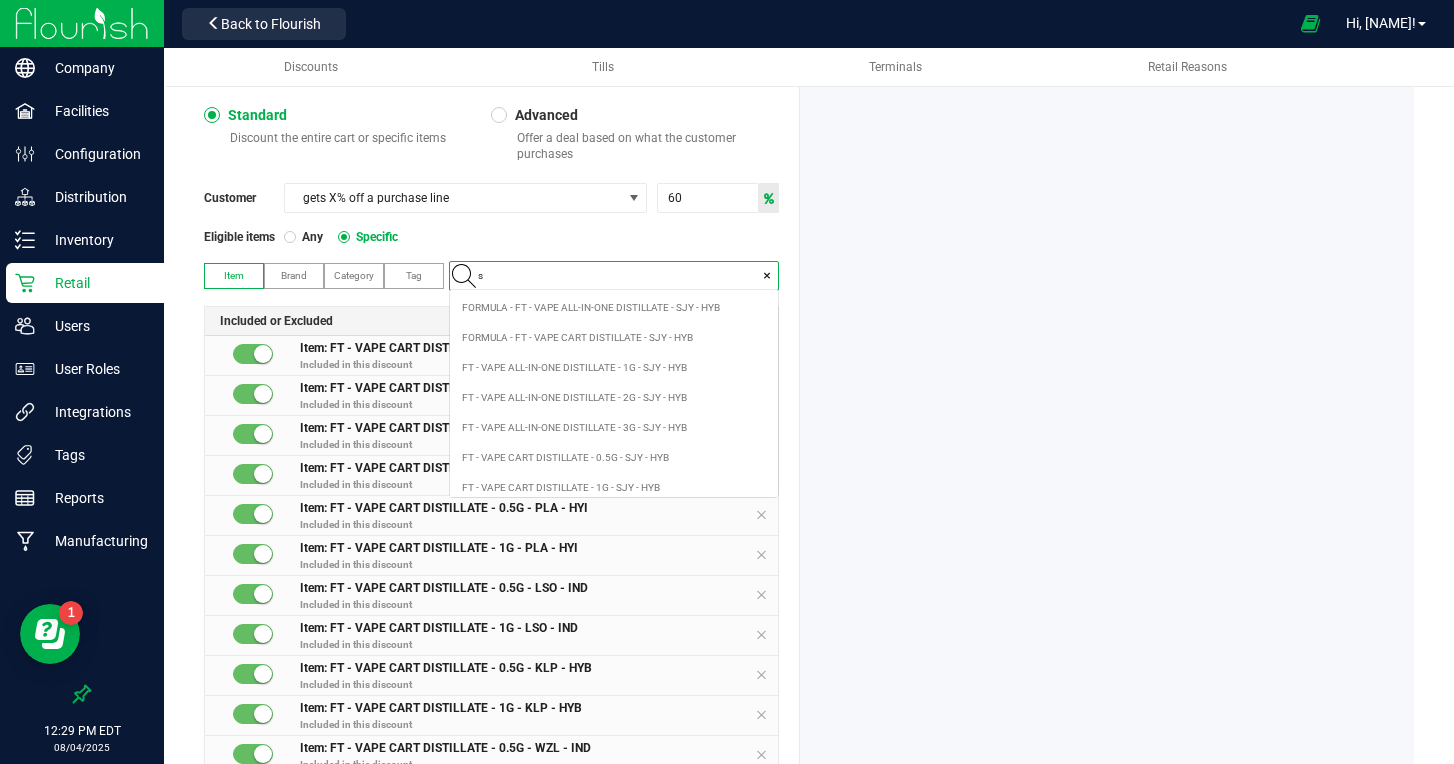 scroll, scrollTop: 99972, scrollLeft: 99672, axis: both 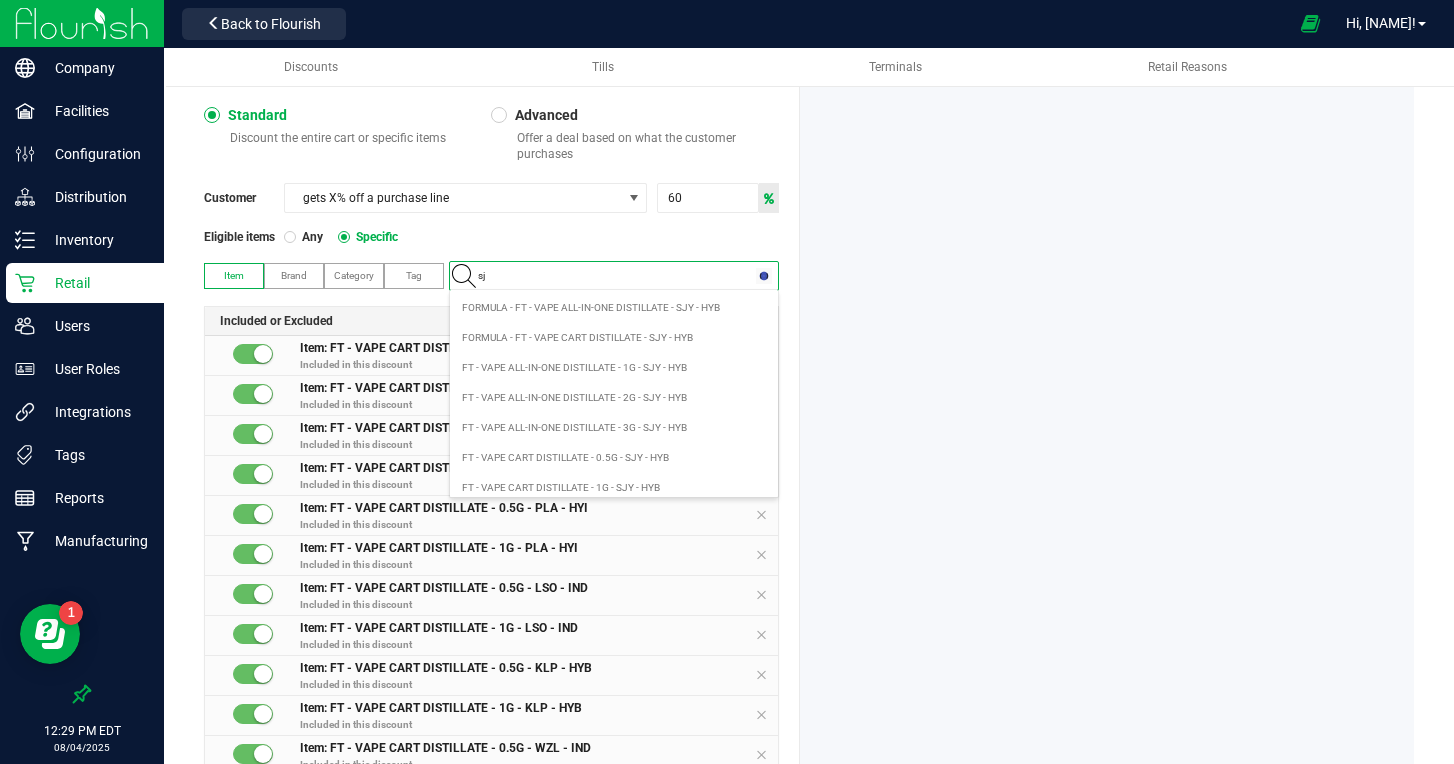 type on "s" 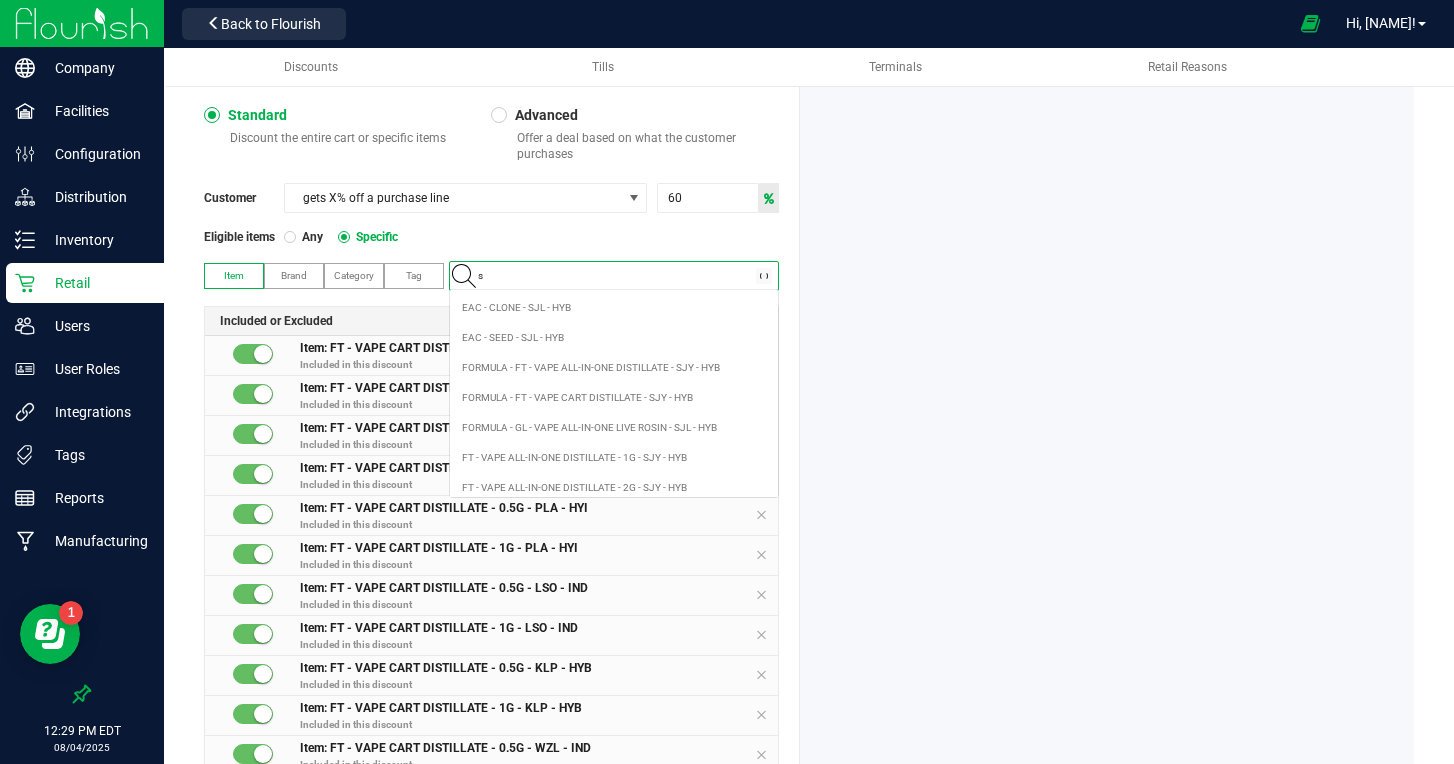 scroll, scrollTop: 99972, scrollLeft: 99672, axis: both 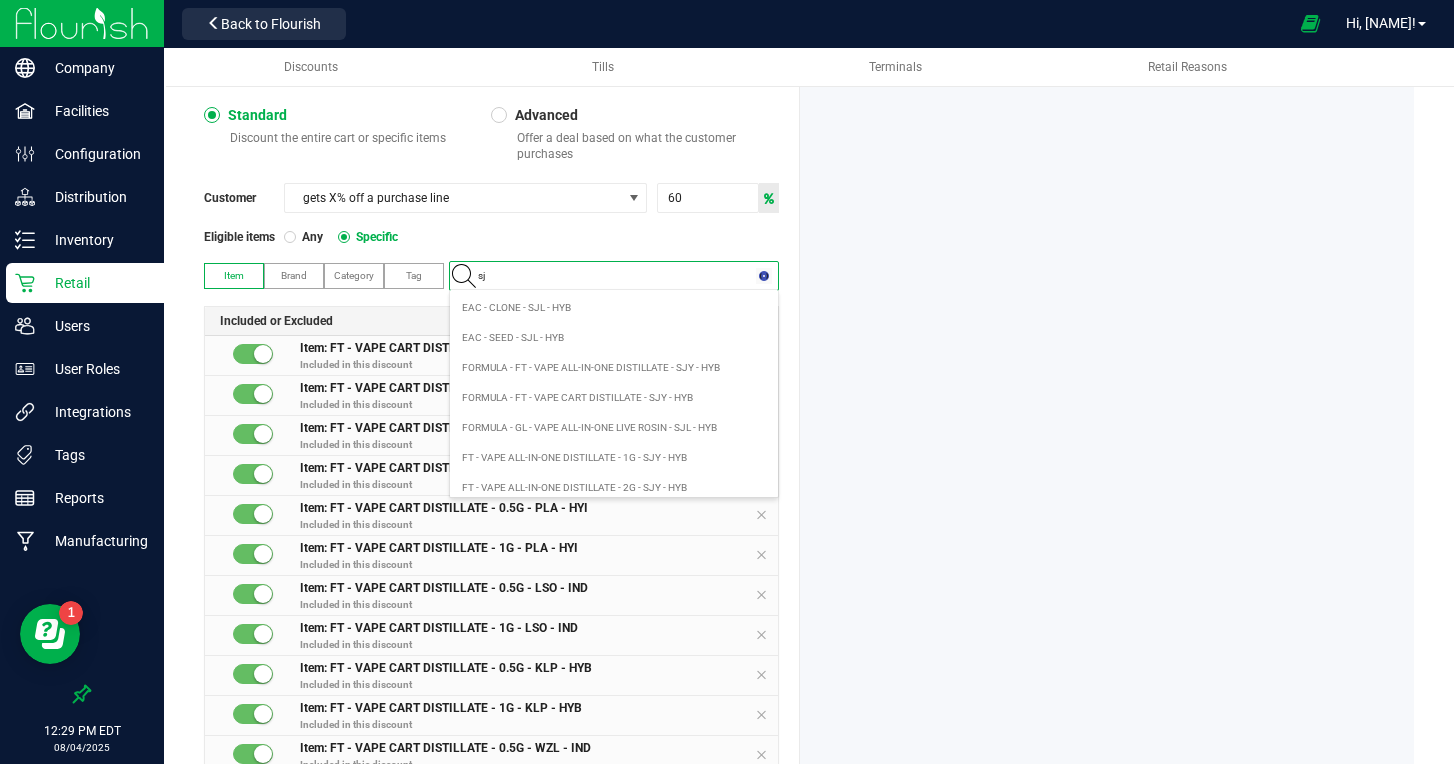 type on "sjy" 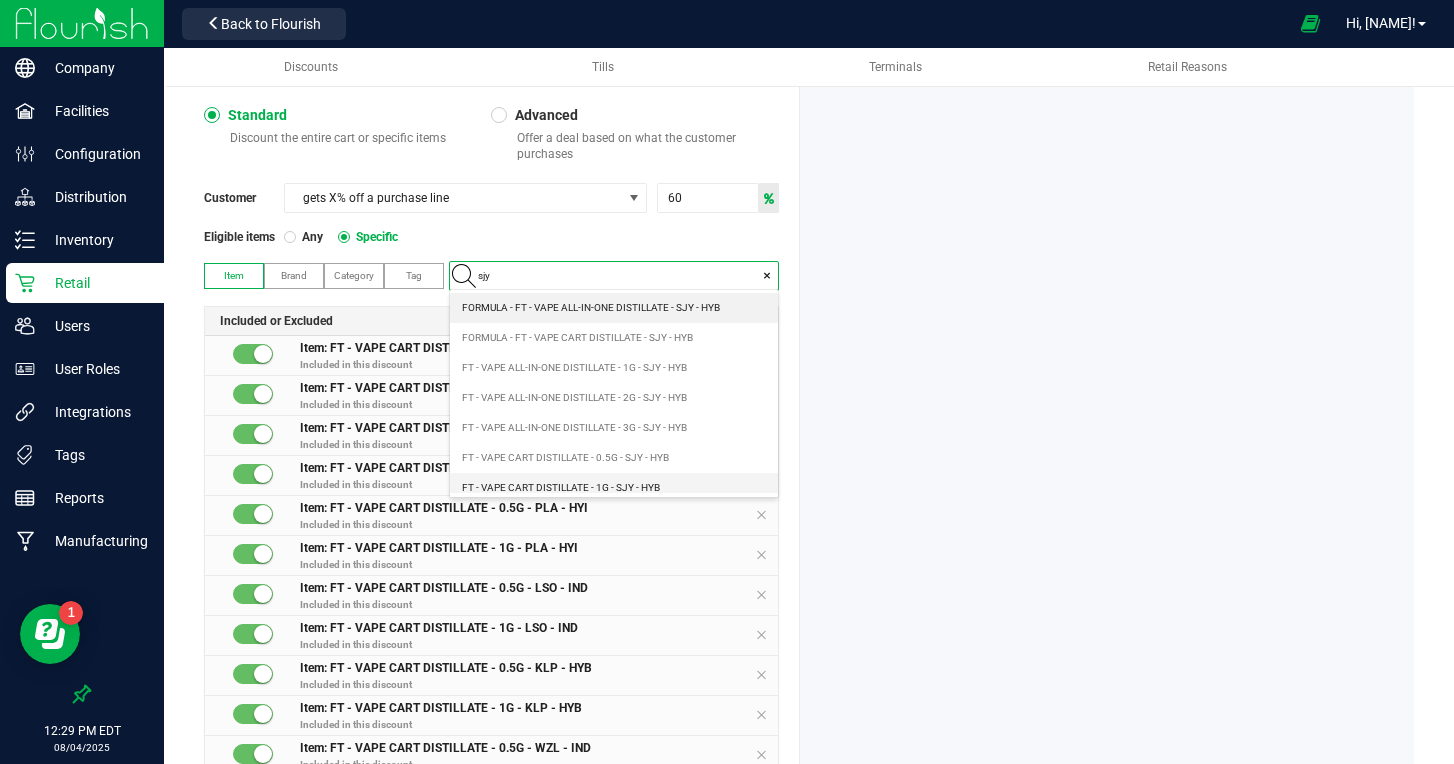 click on "FT - VAPE CART DISTILLATE - 1G - SJY - HYB" at bounding box center [561, 488] 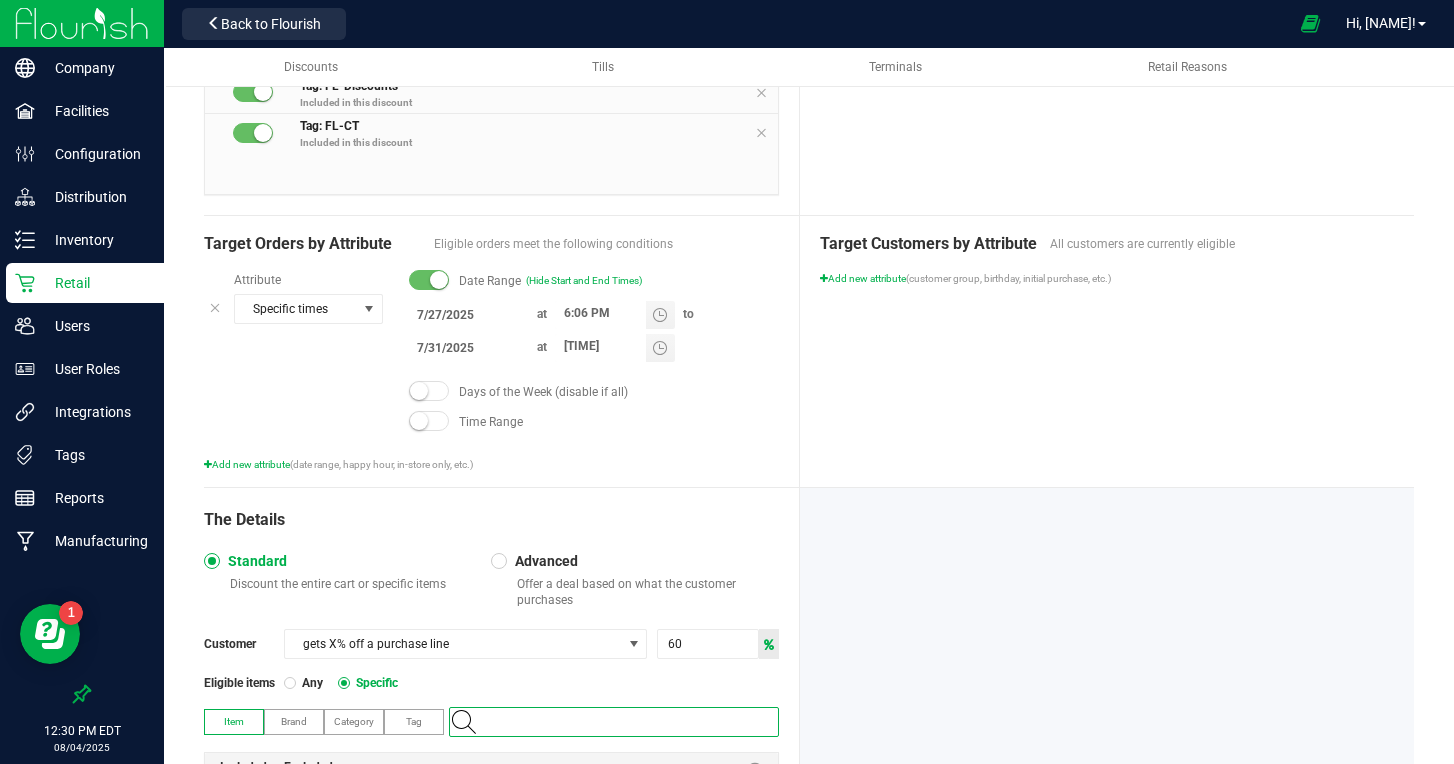 scroll, scrollTop: 0, scrollLeft: 0, axis: both 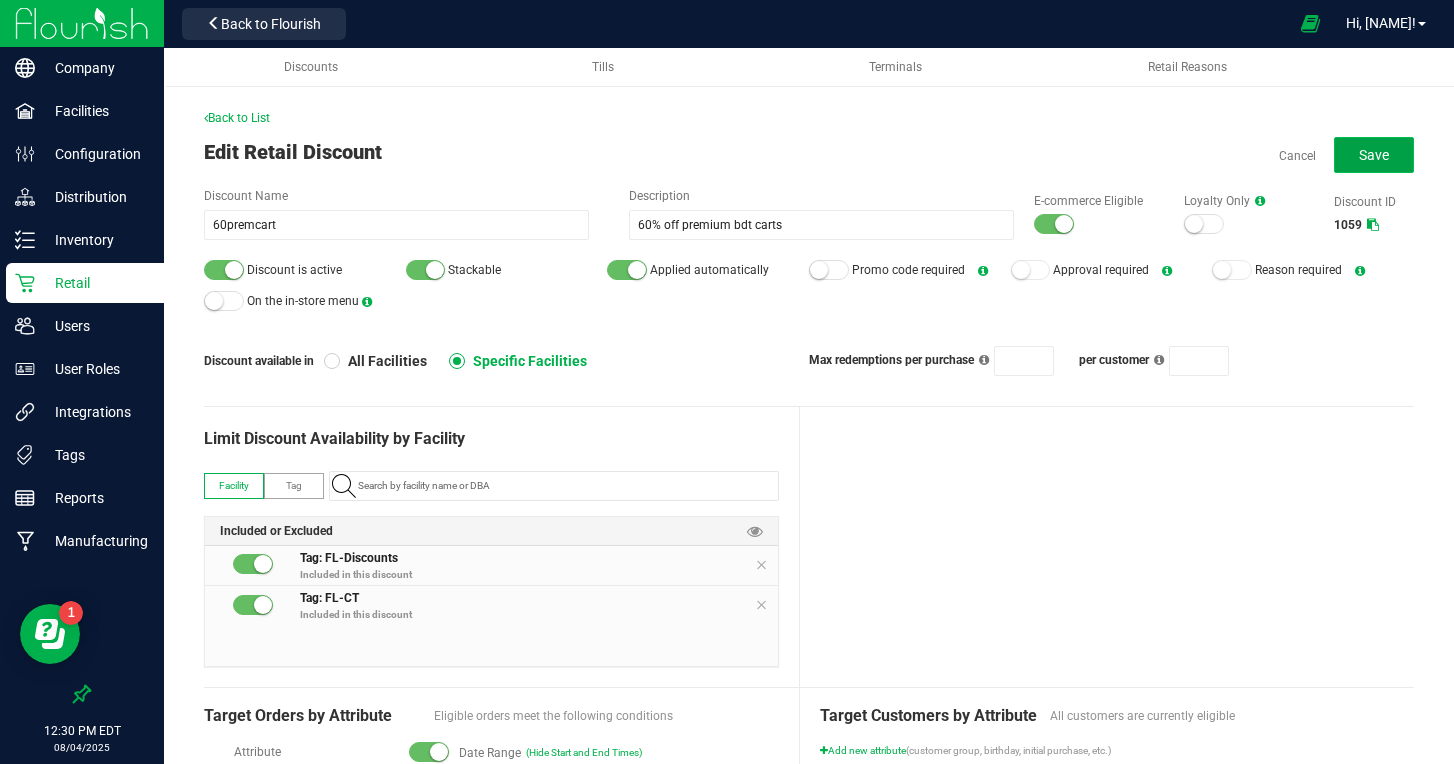 click on "Save" at bounding box center (1374, 155) 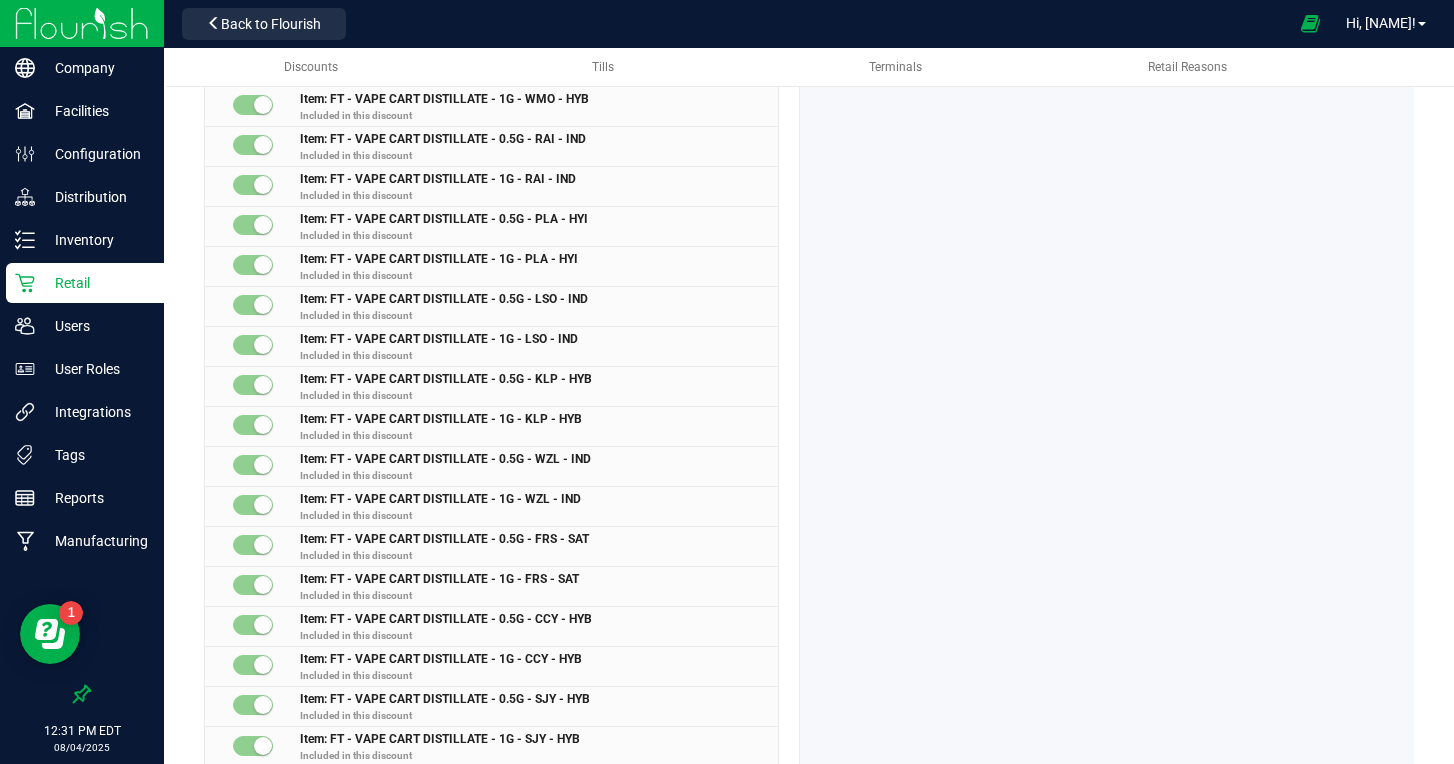 scroll, scrollTop: 1096, scrollLeft: 0, axis: vertical 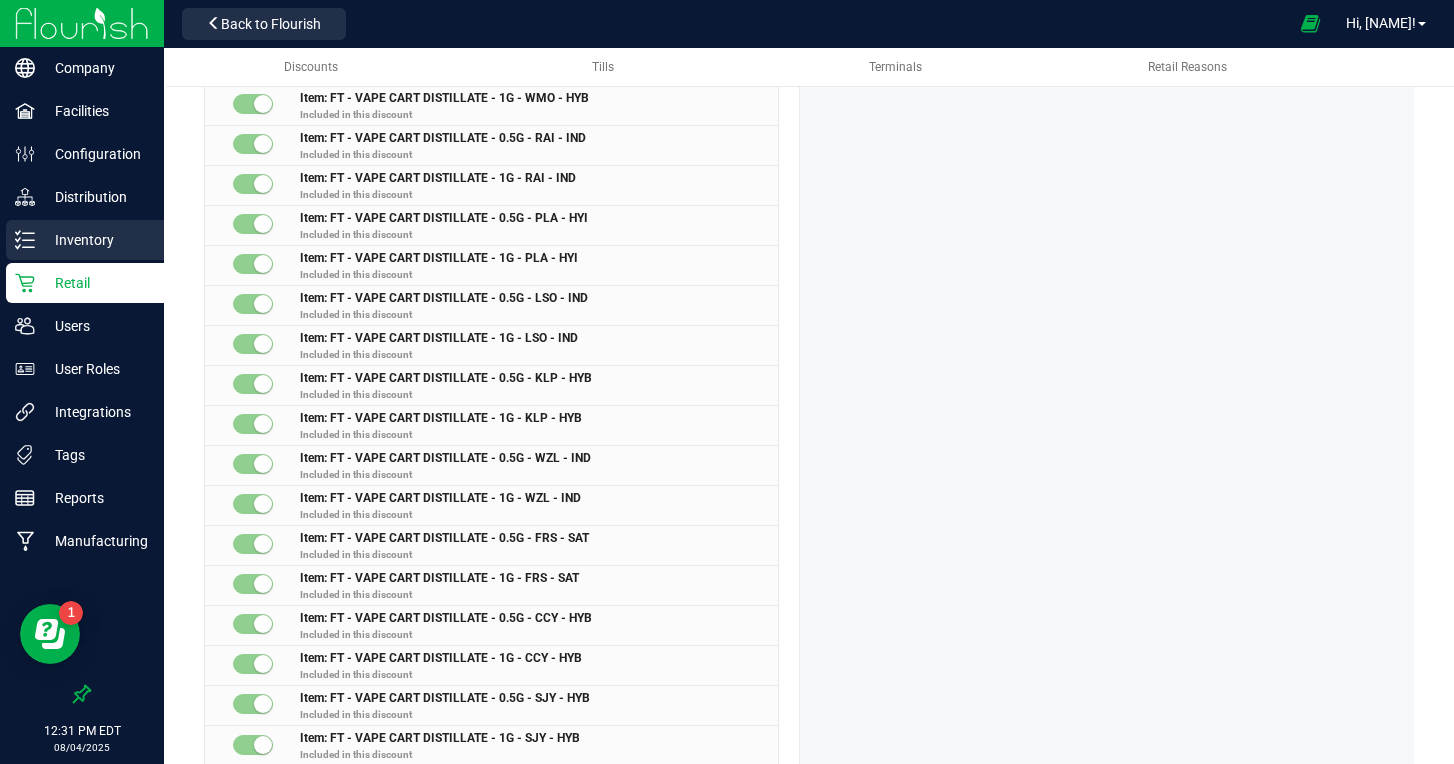 click on "Inventory" at bounding box center (95, 240) 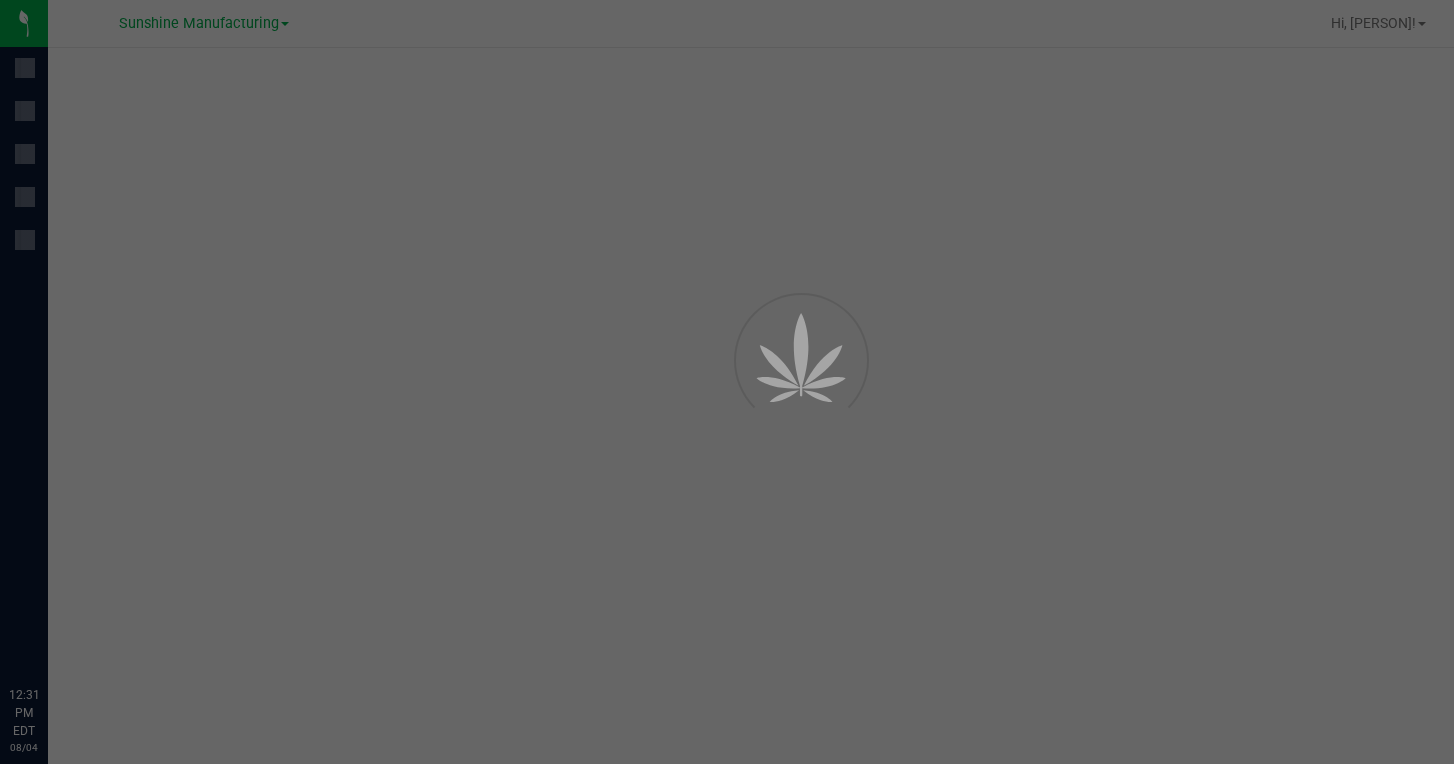 scroll, scrollTop: 0, scrollLeft: 0, axis: both 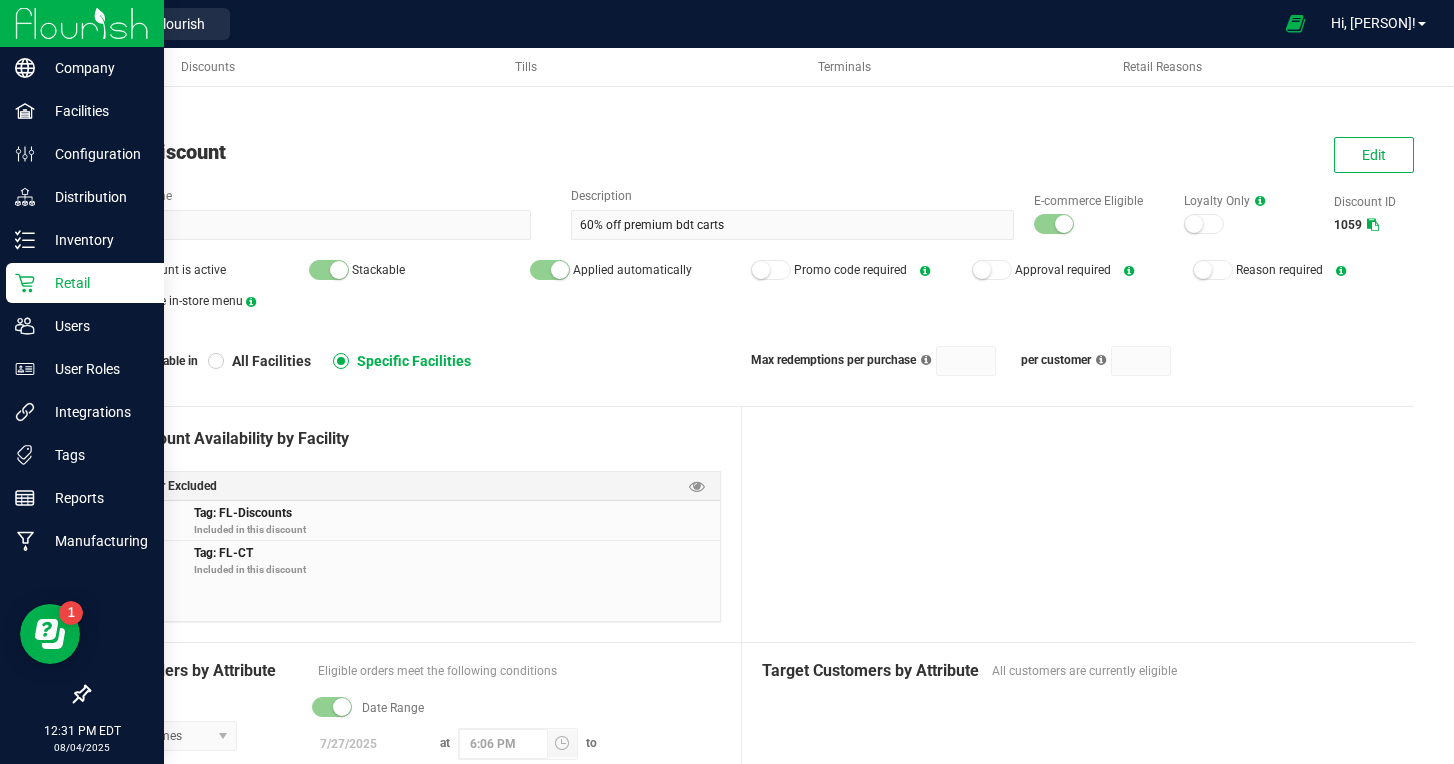 click 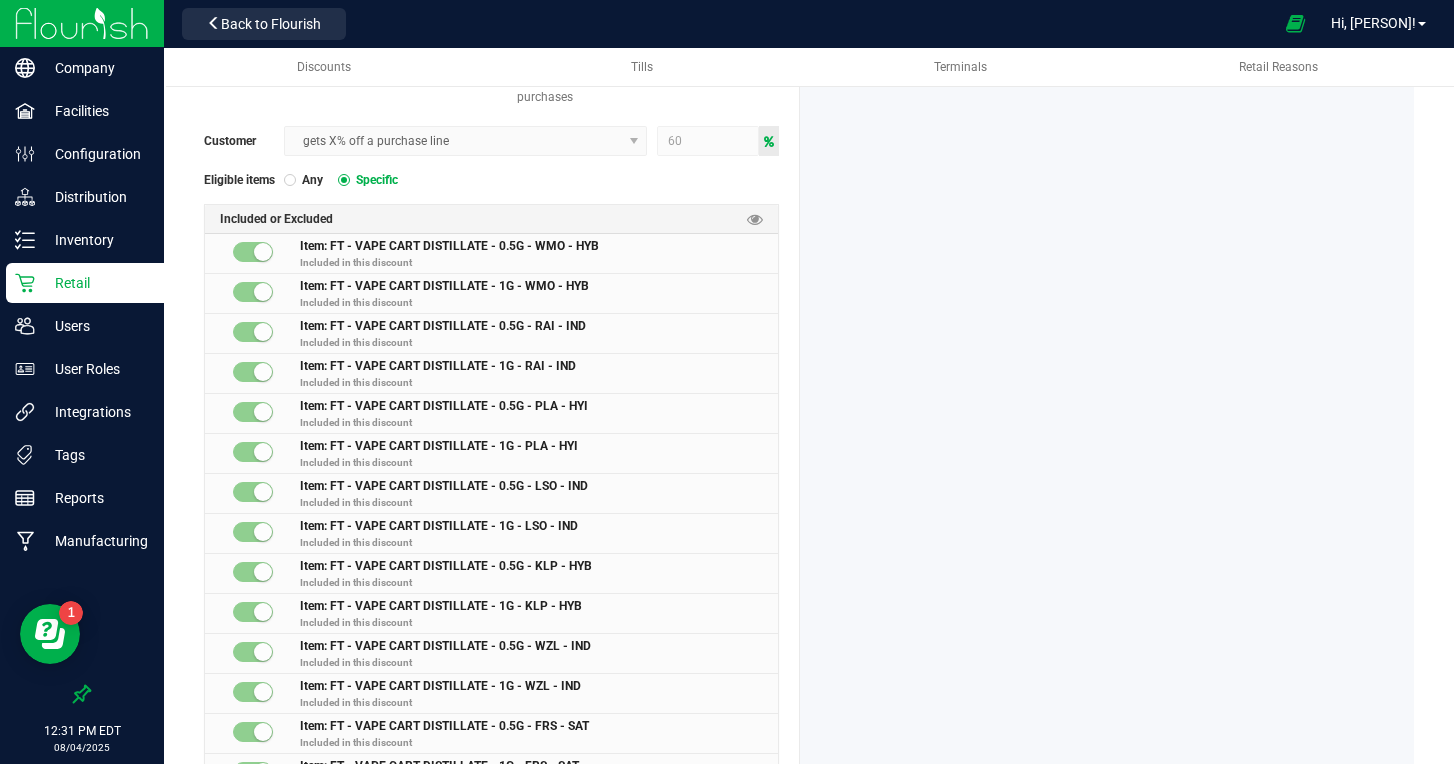 scroll, scrollTop: 869, scrollLeft: 0, axis: vertical 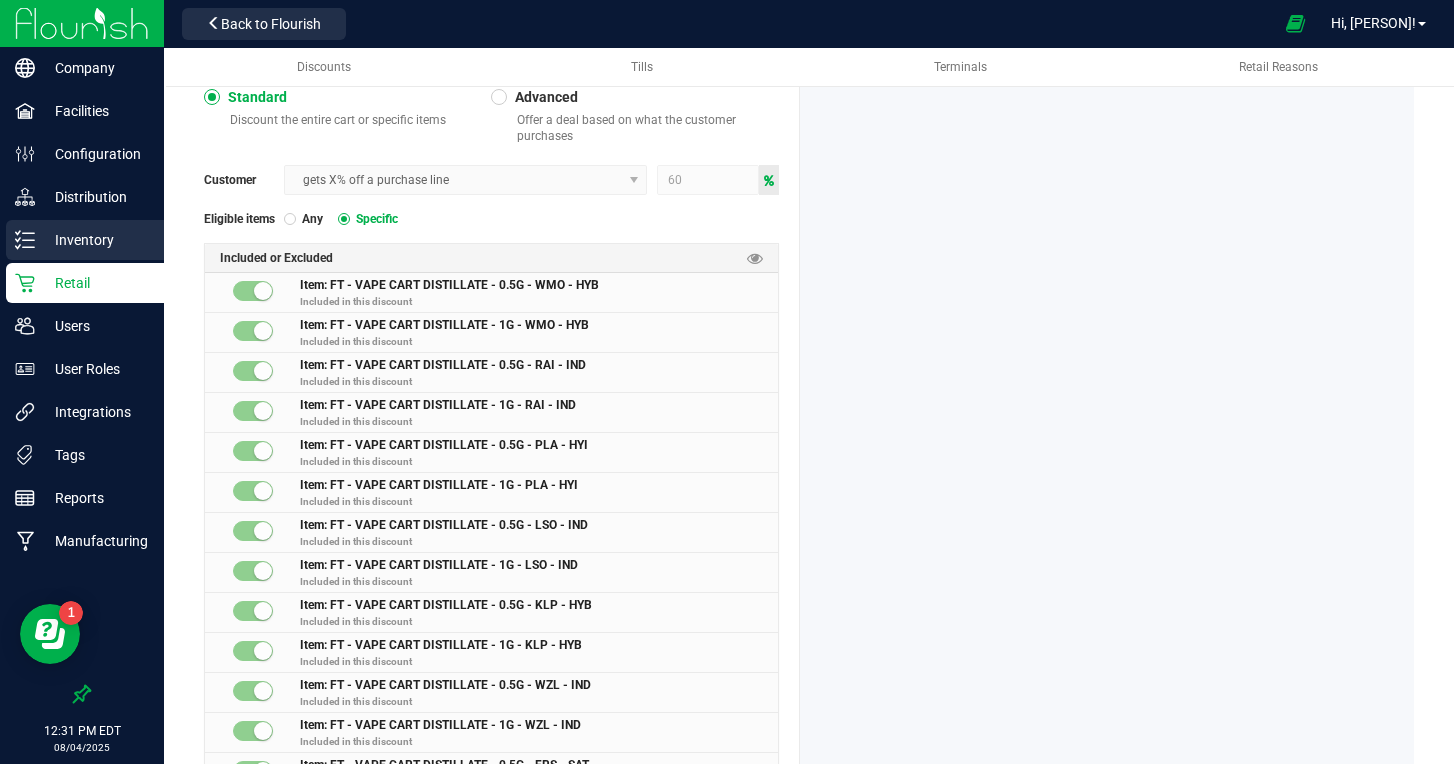 click on "Inventory" at bounding box center (95, 240) 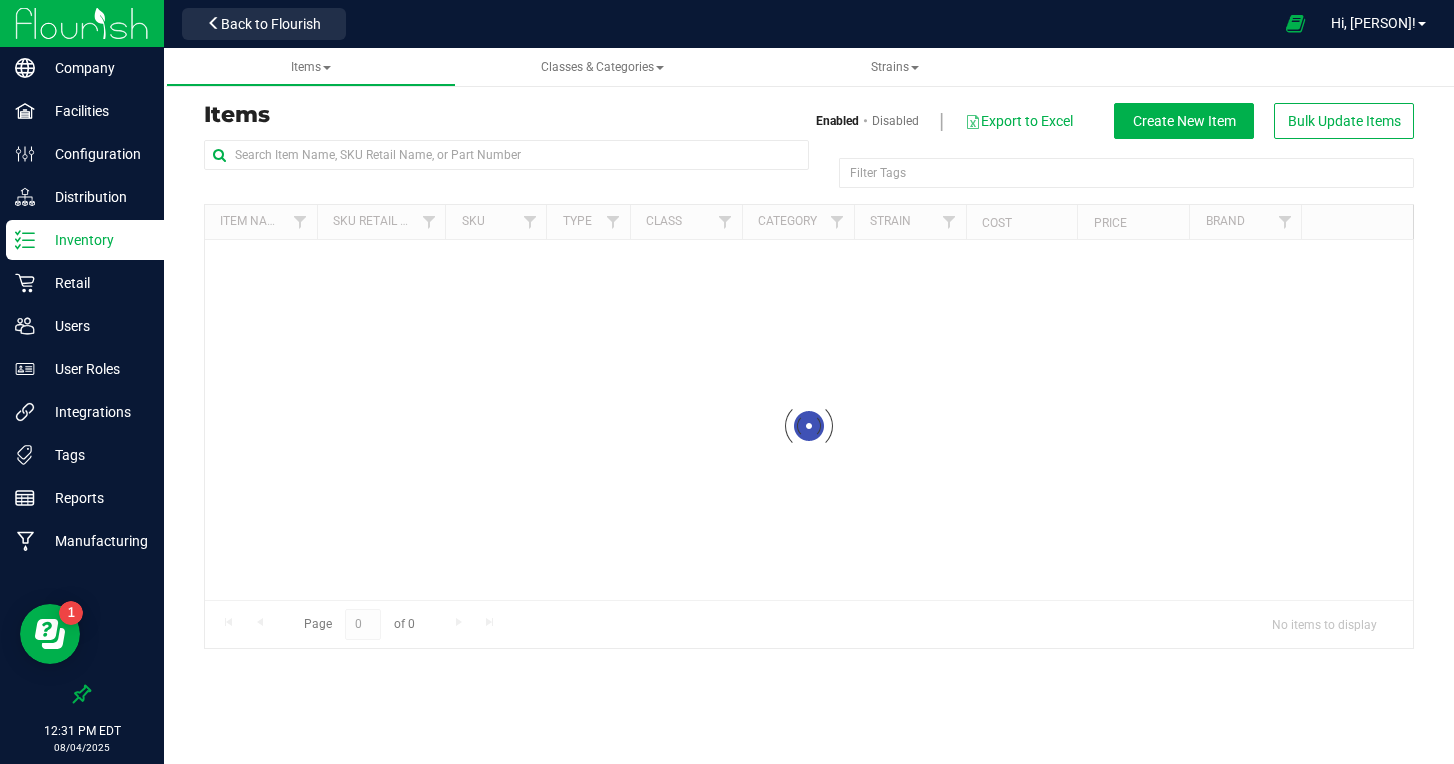scroll, scrollTop: 0, scrollLeft: 0, axis: both 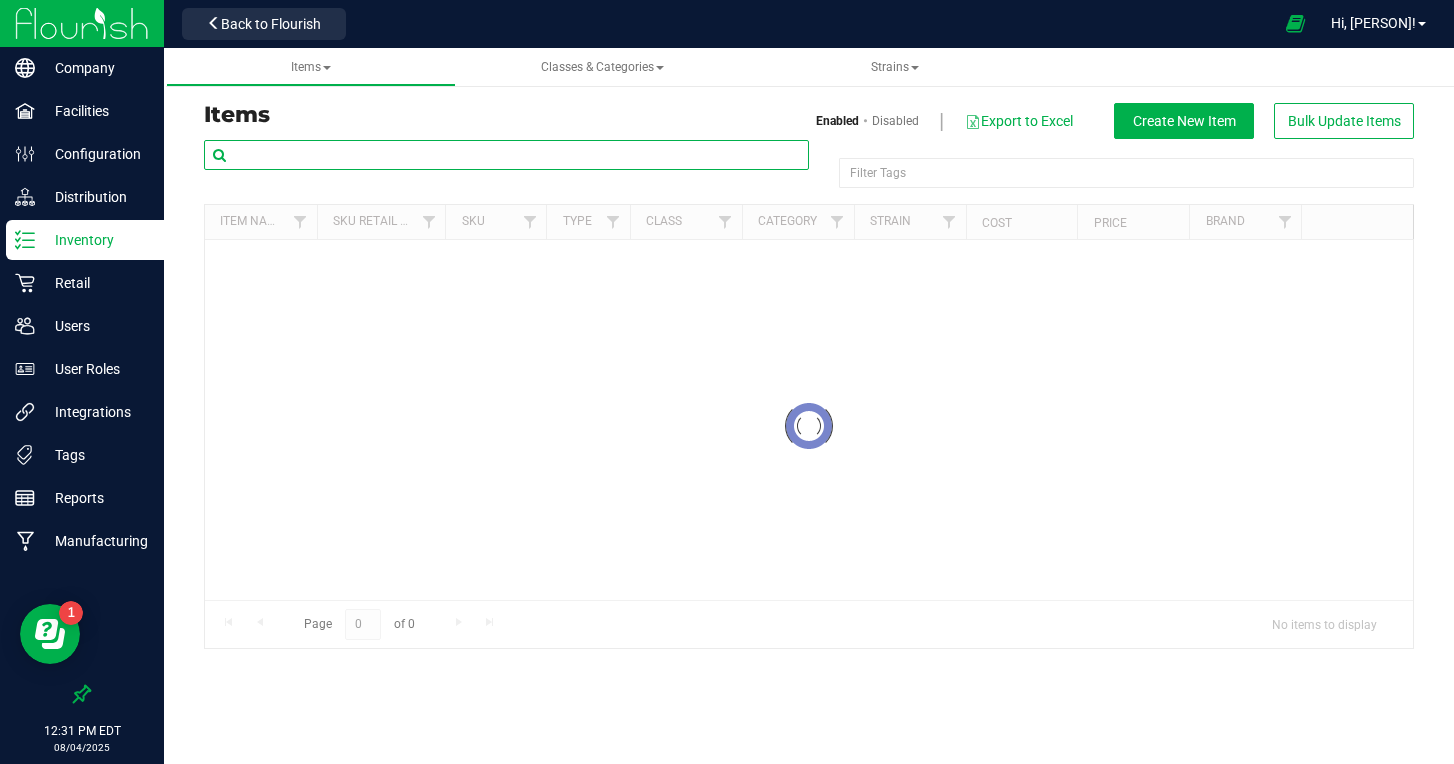 click at bounding box center (506, 155) 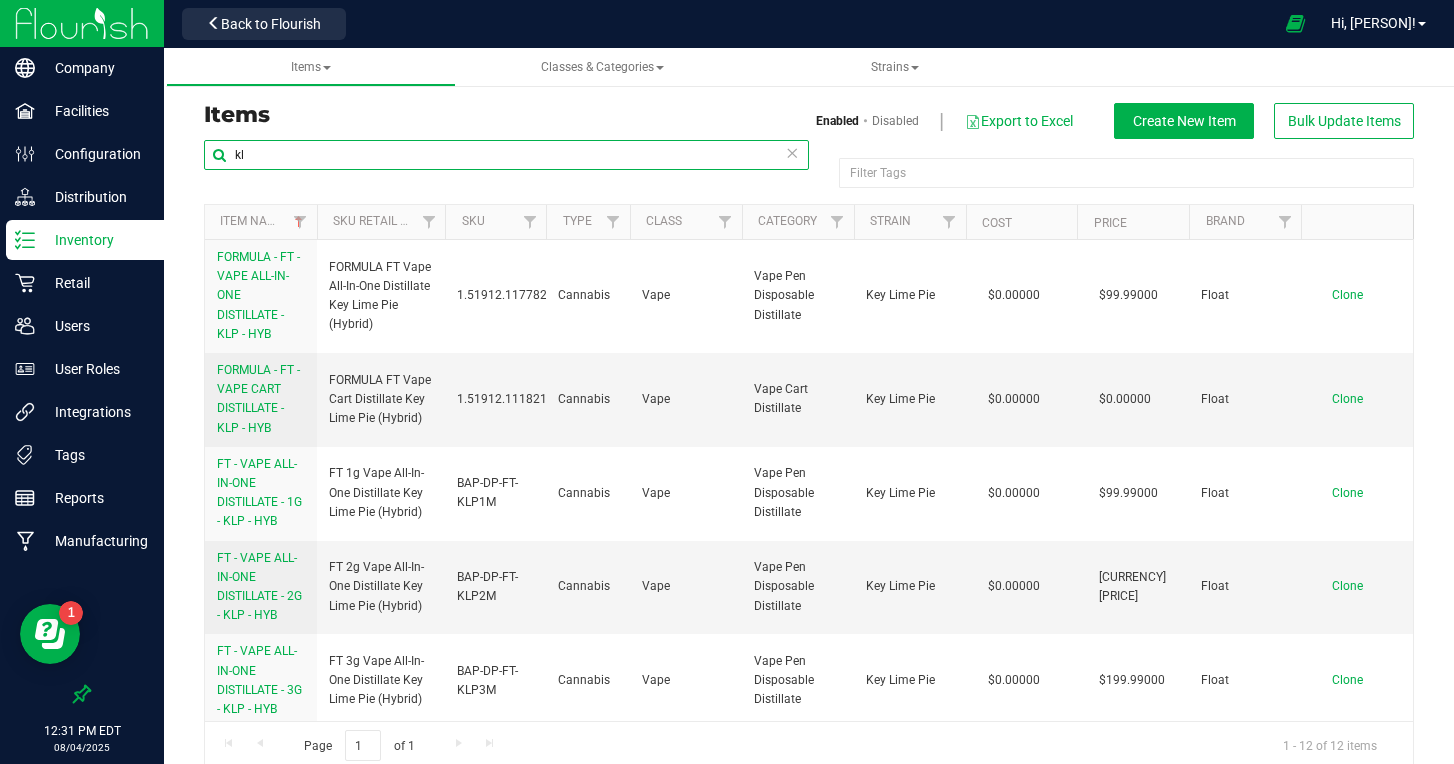 type on "k" 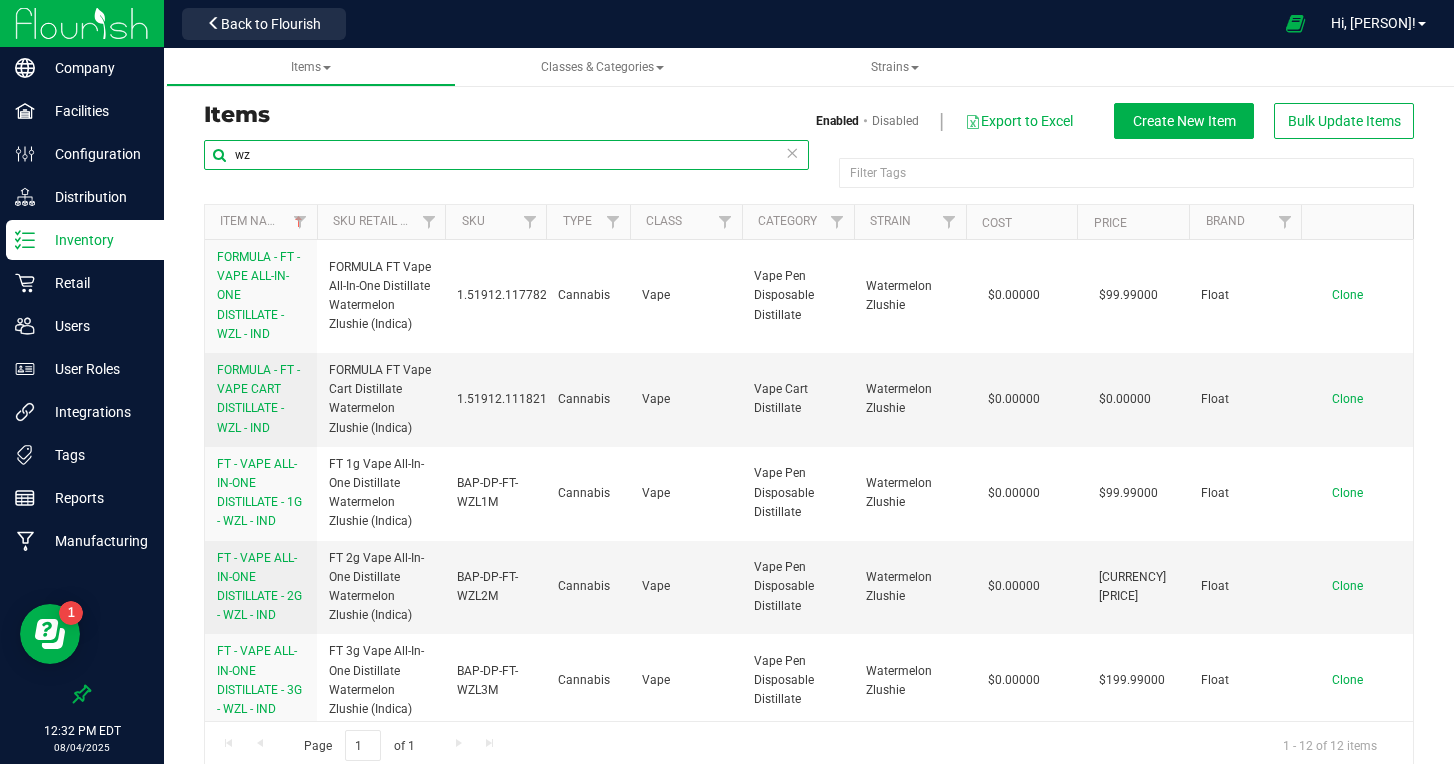type on "w" 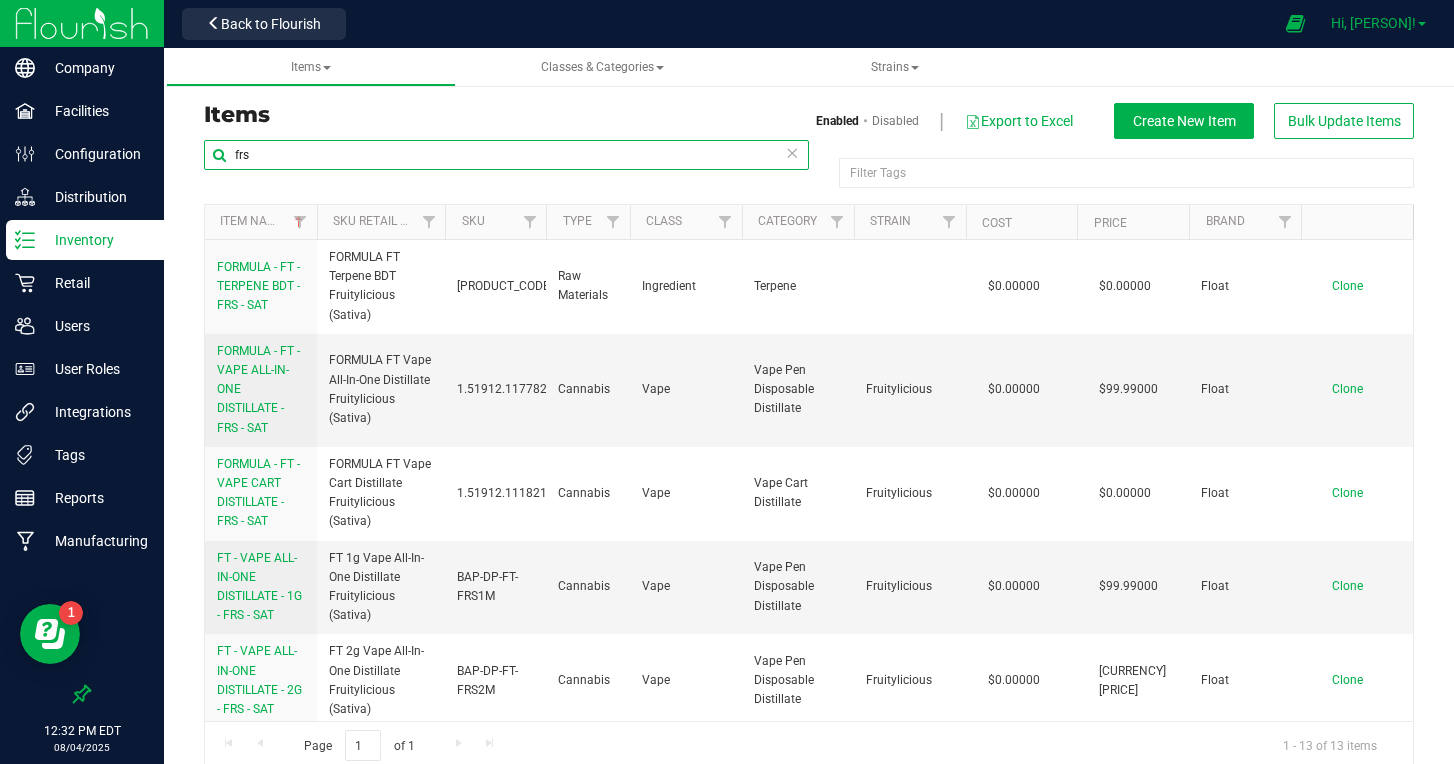 type on "frs" 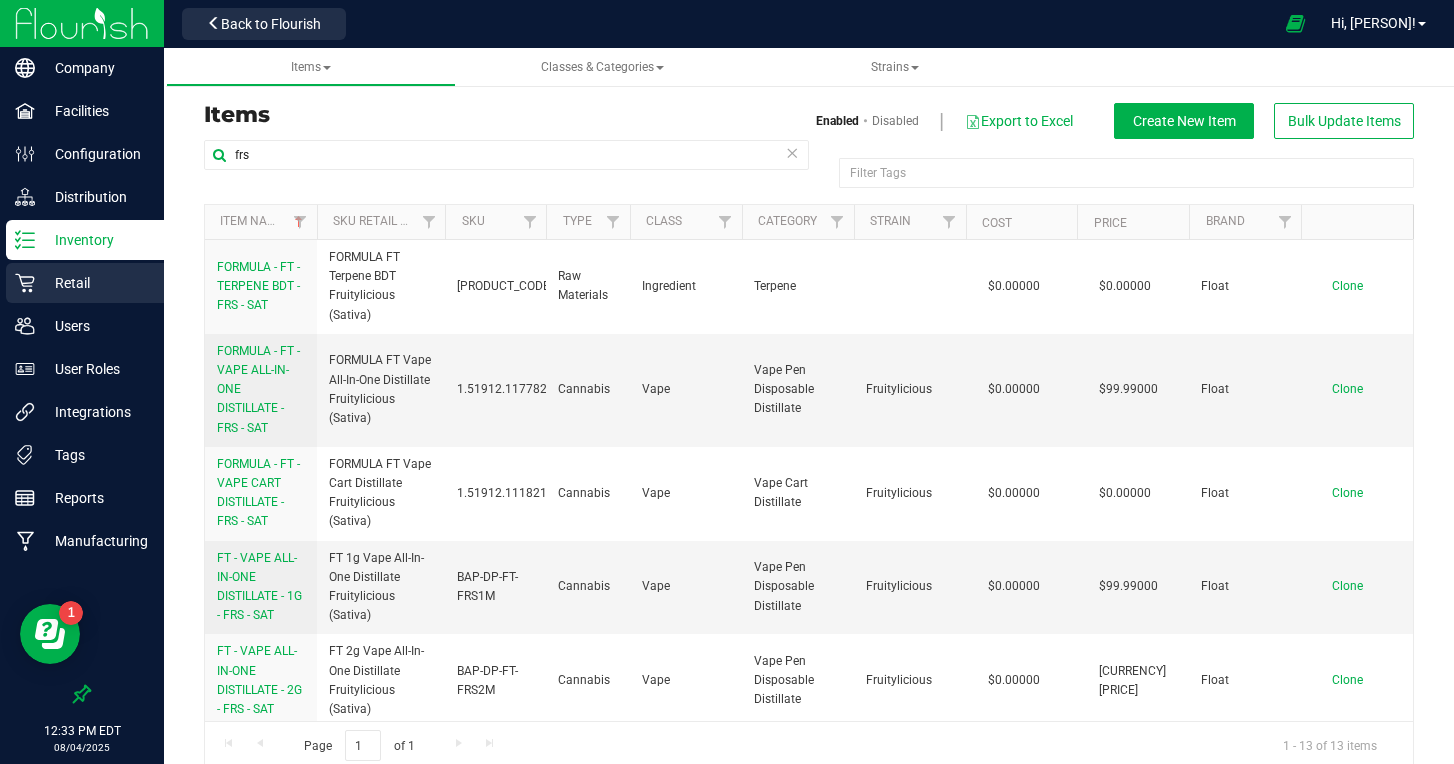 click on "Retail" at bounding box center (95, 283) 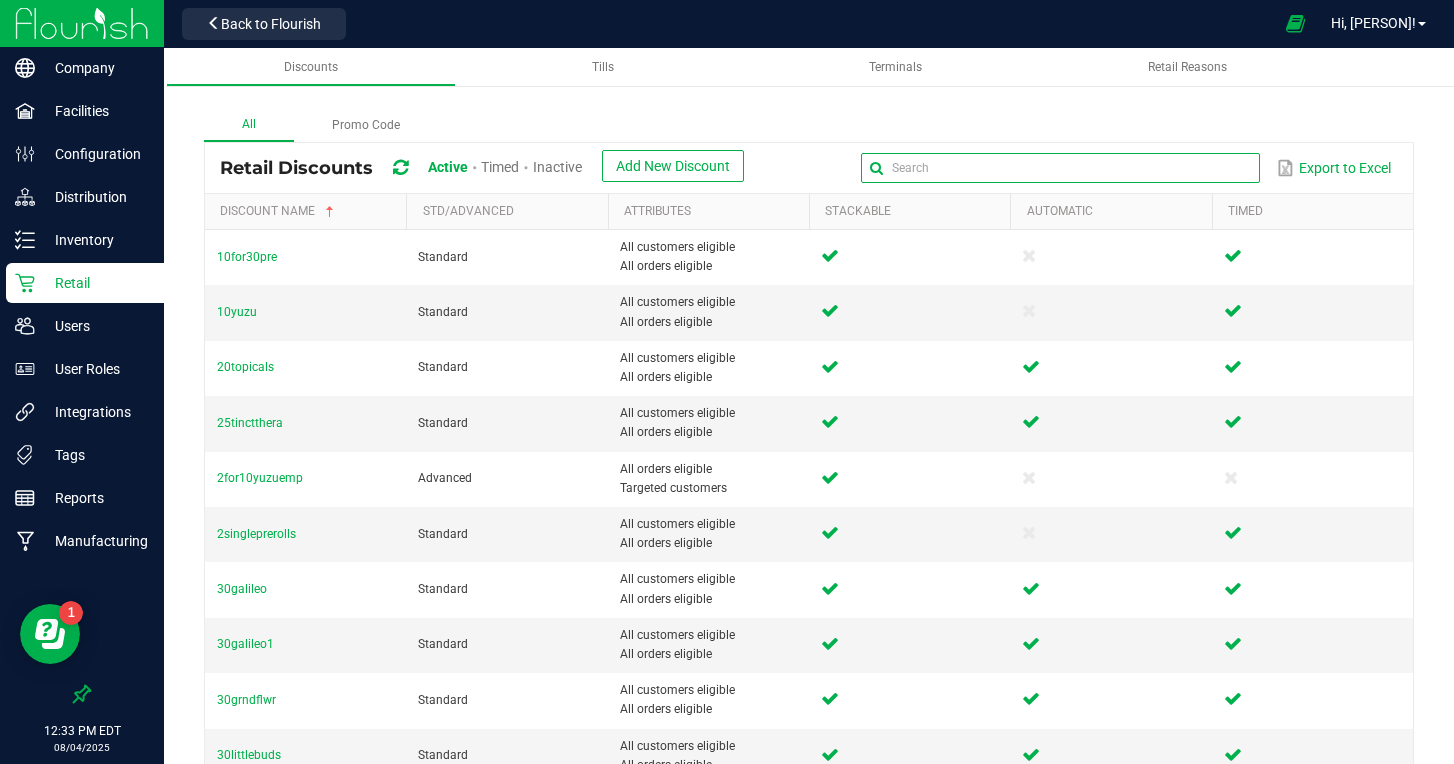 click at bounding box center [1060, 168] 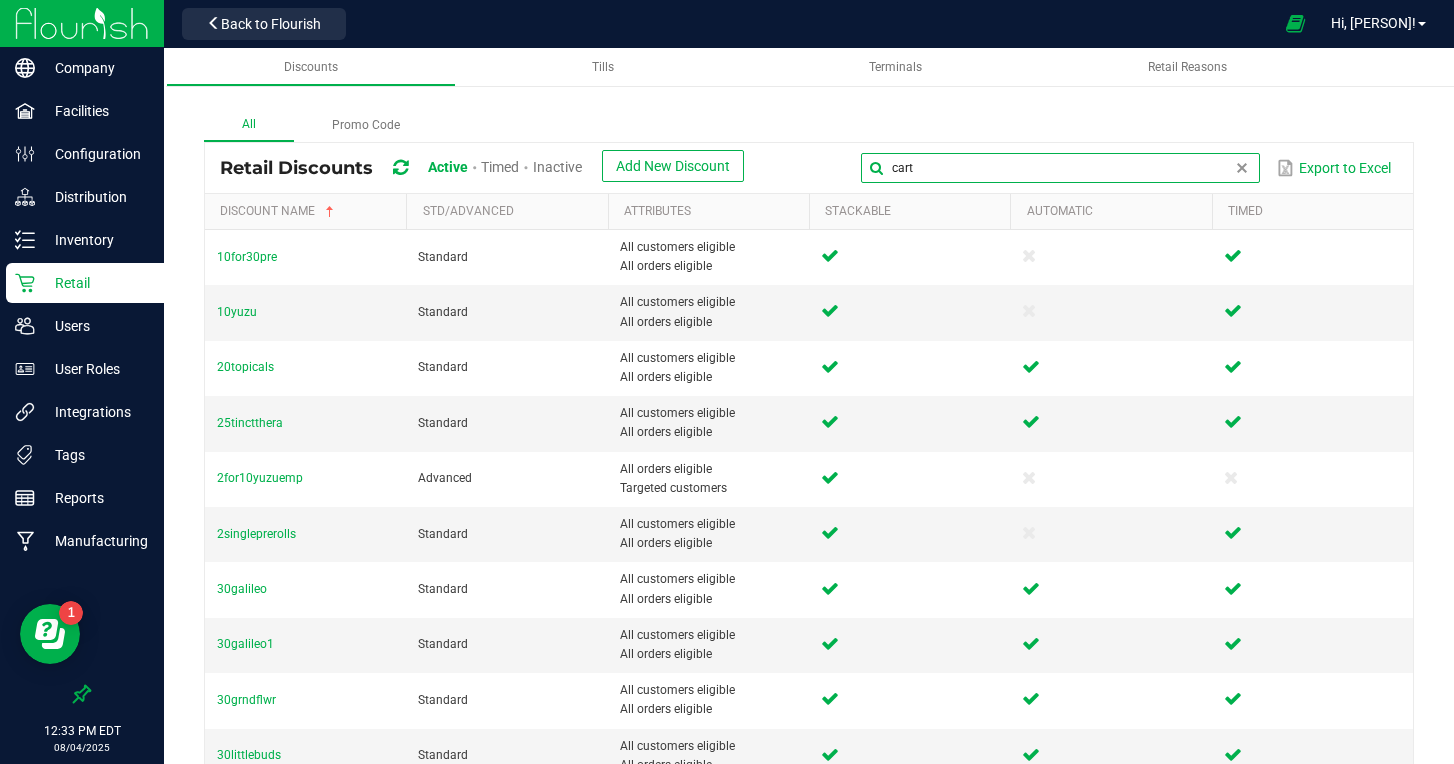 type on "cart" 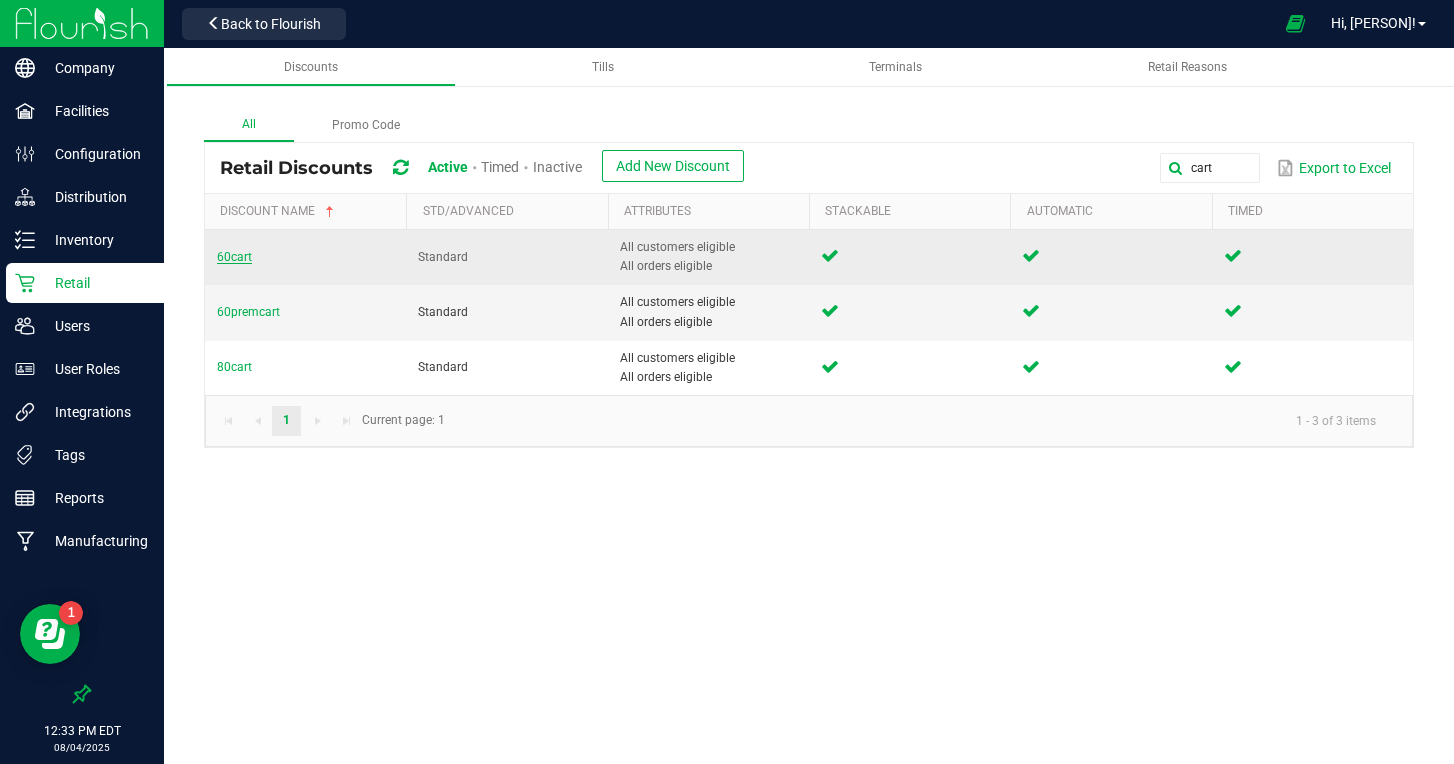 click on "60cart" at bounding box center (234, 257) 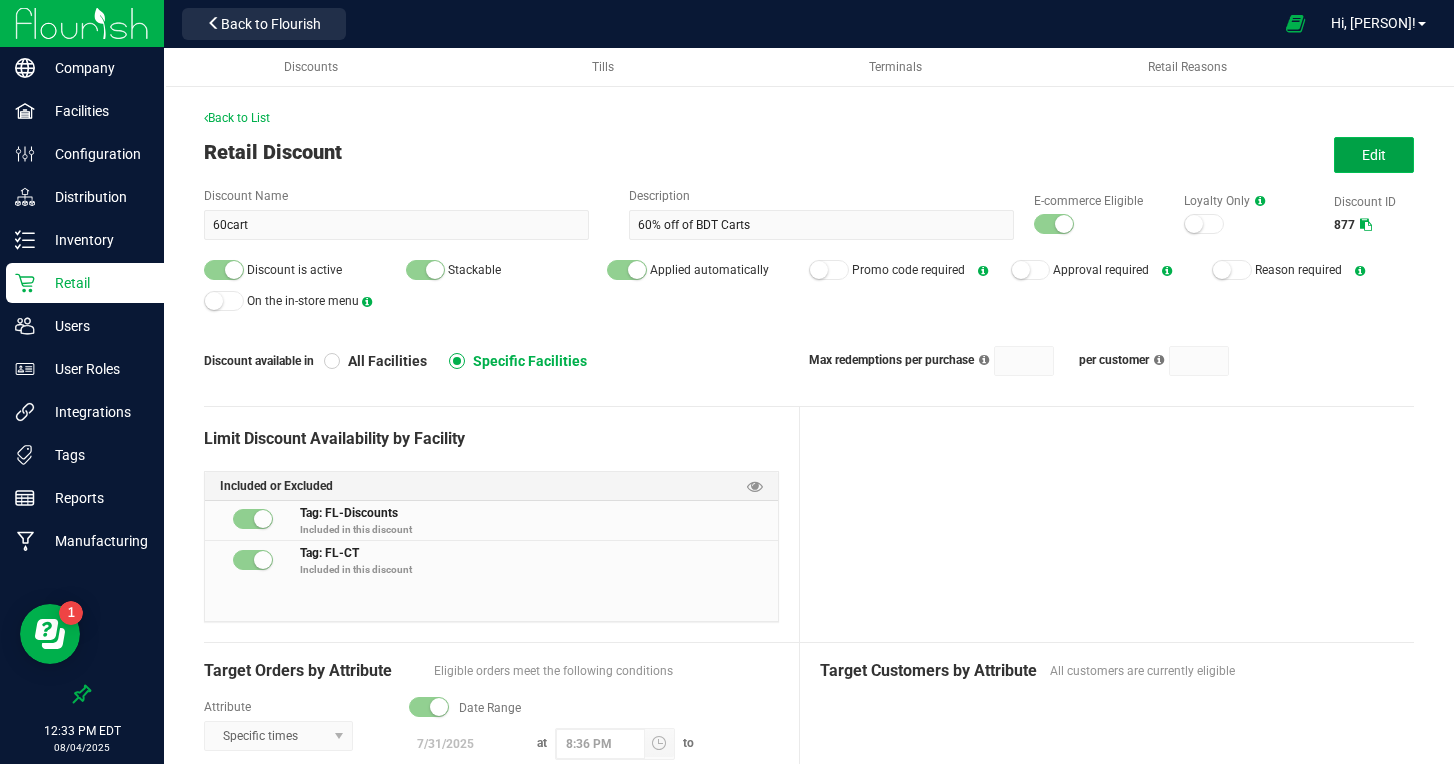 click on "Edit" at bounding box center [1374, 155] 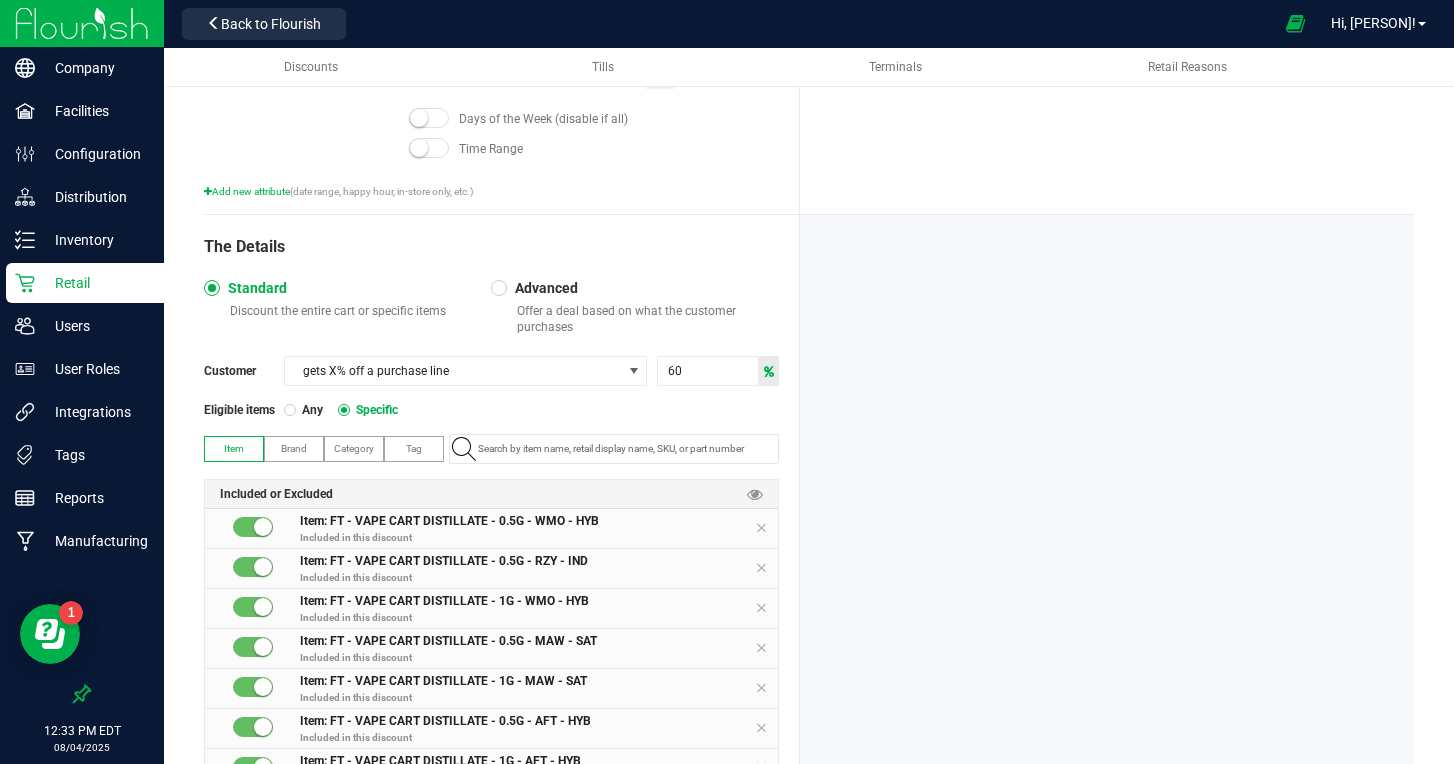 scroll, scrollTop: 743, scrollLeft: 0, axis: vertical 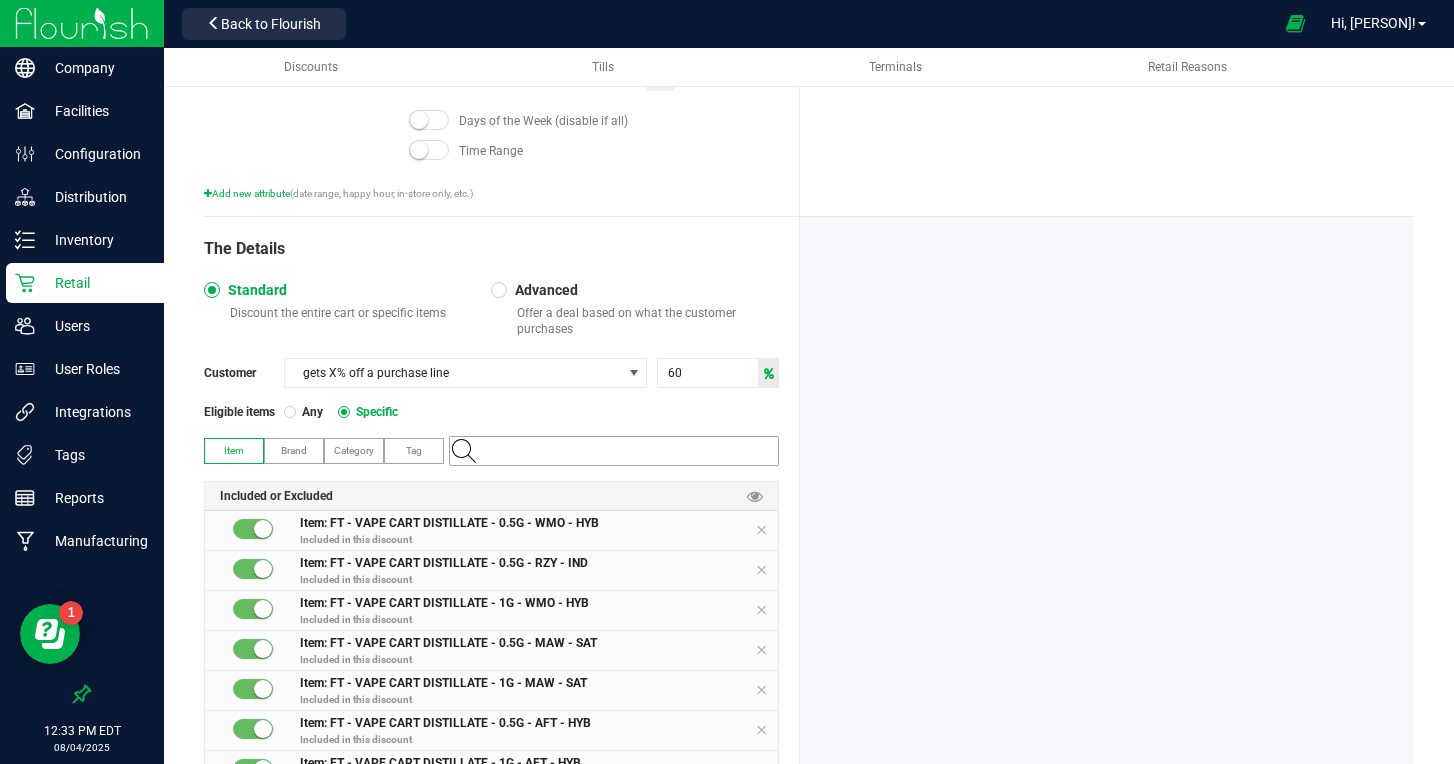 click at bounding box center [624, 451] 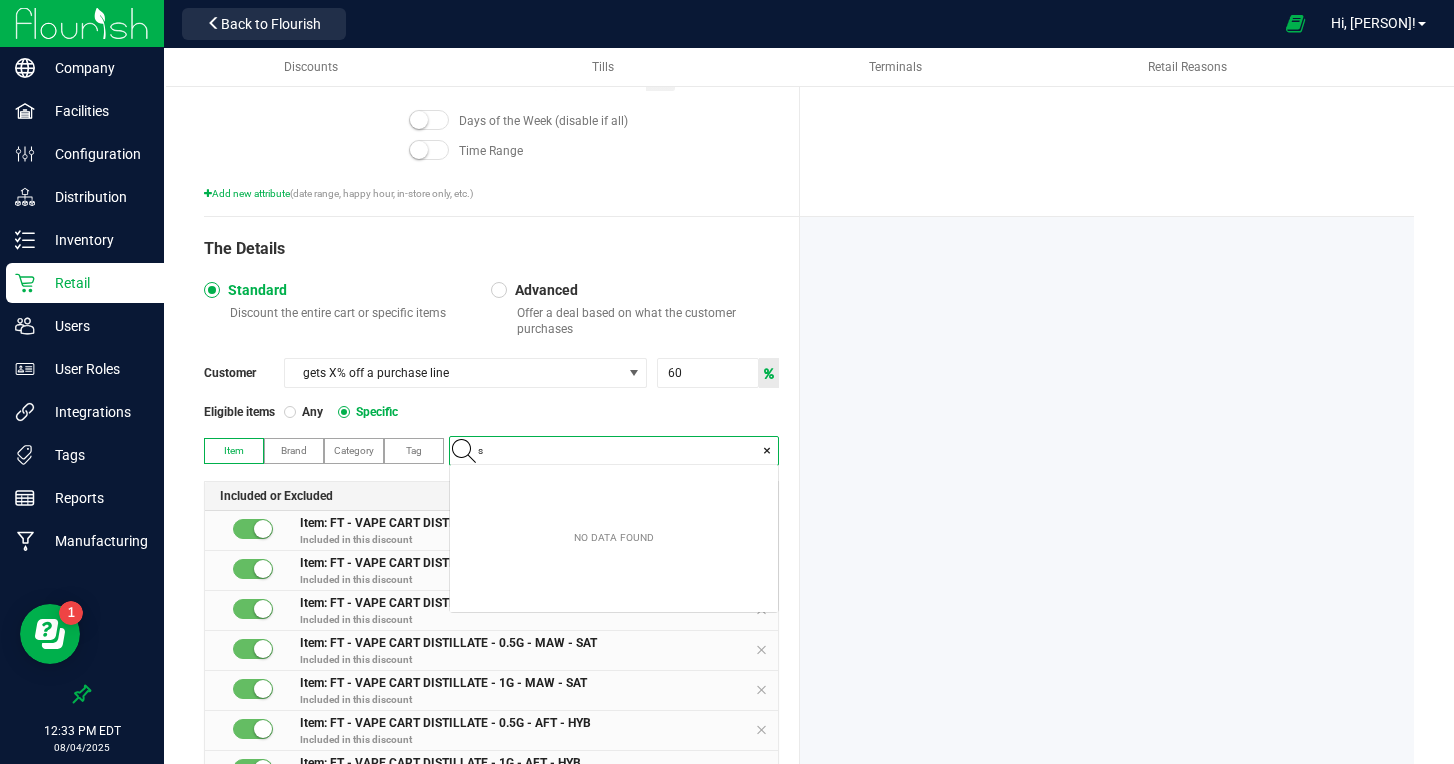 scroll, scrollTop: 99972, scrollLeft: 99672, axis: both 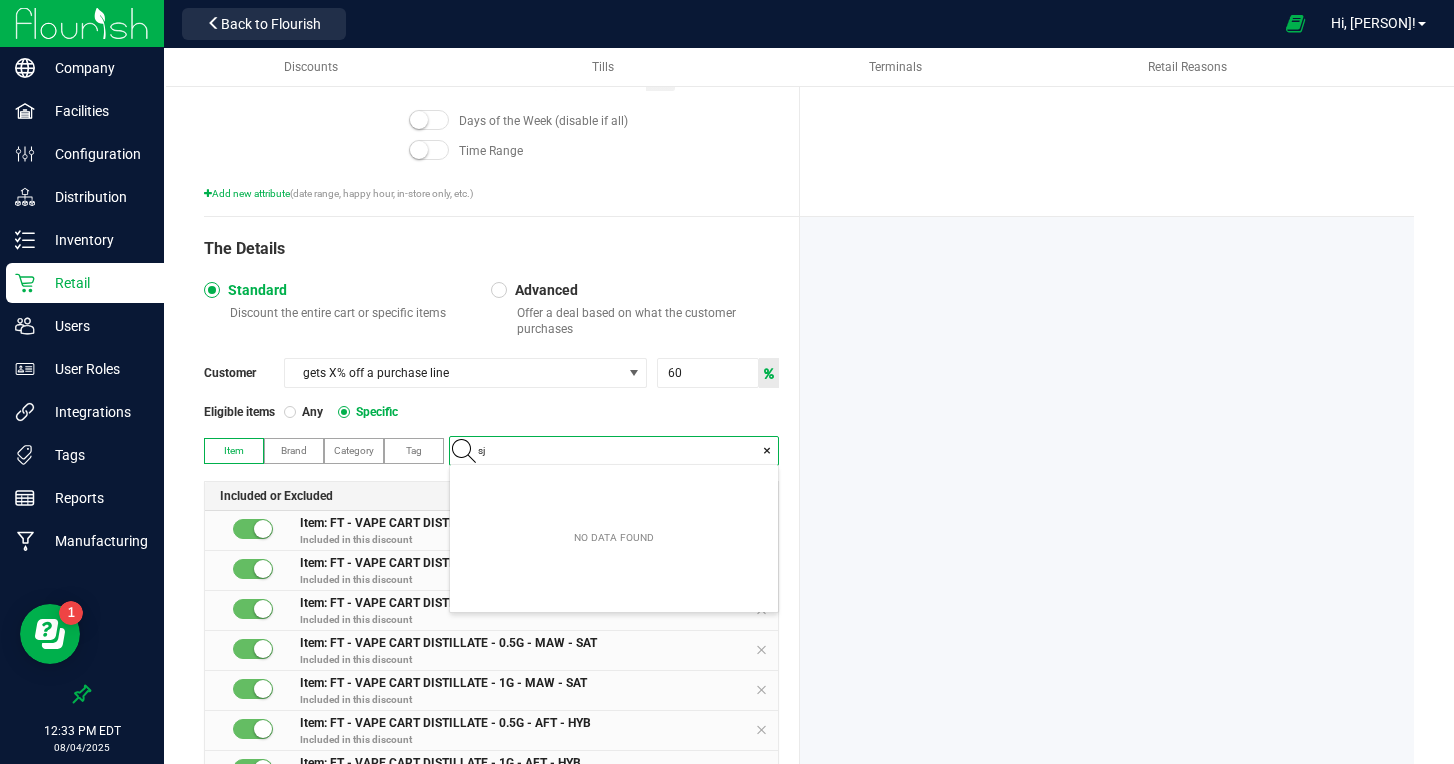 type on "sjy" 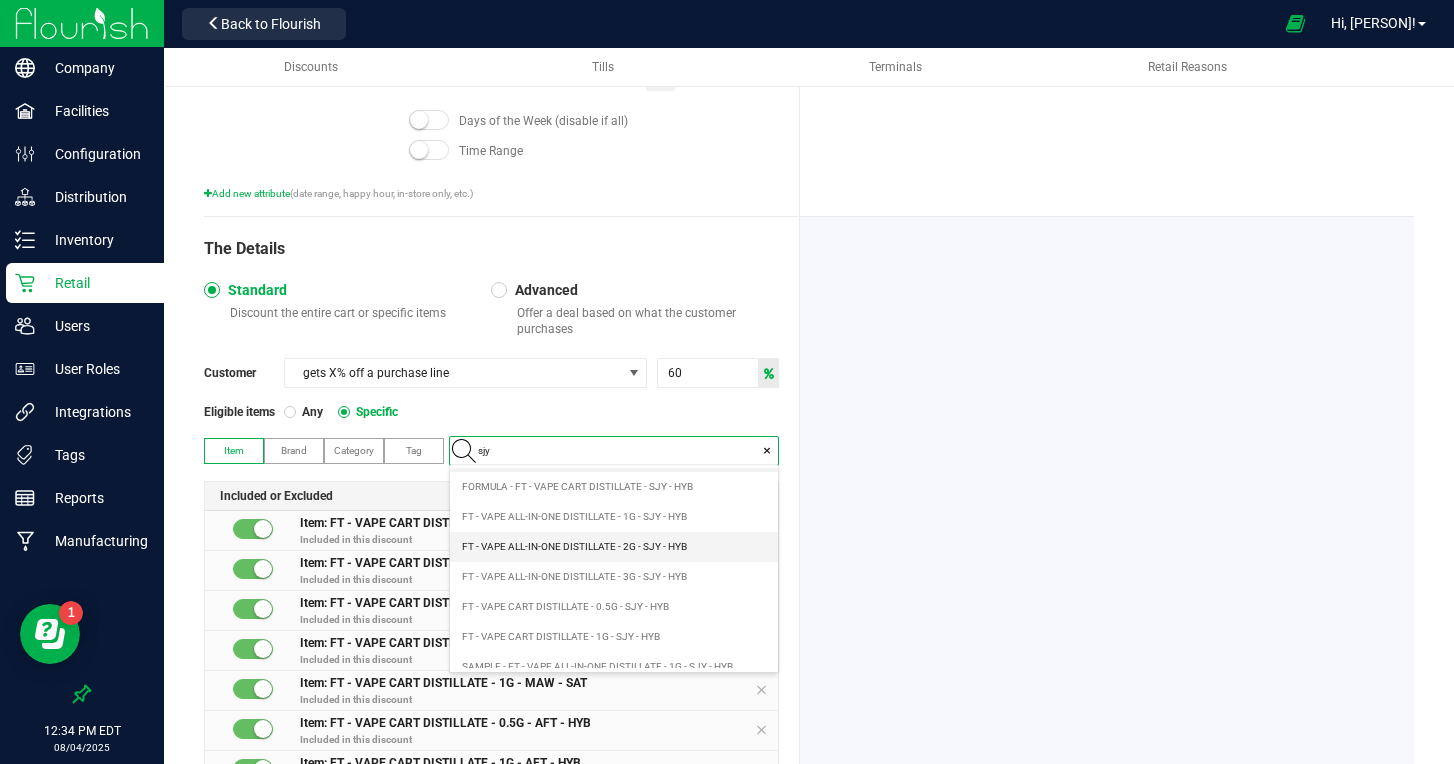 scroll, scrollTop: 66, scrollLeft: 0, axis: vertical 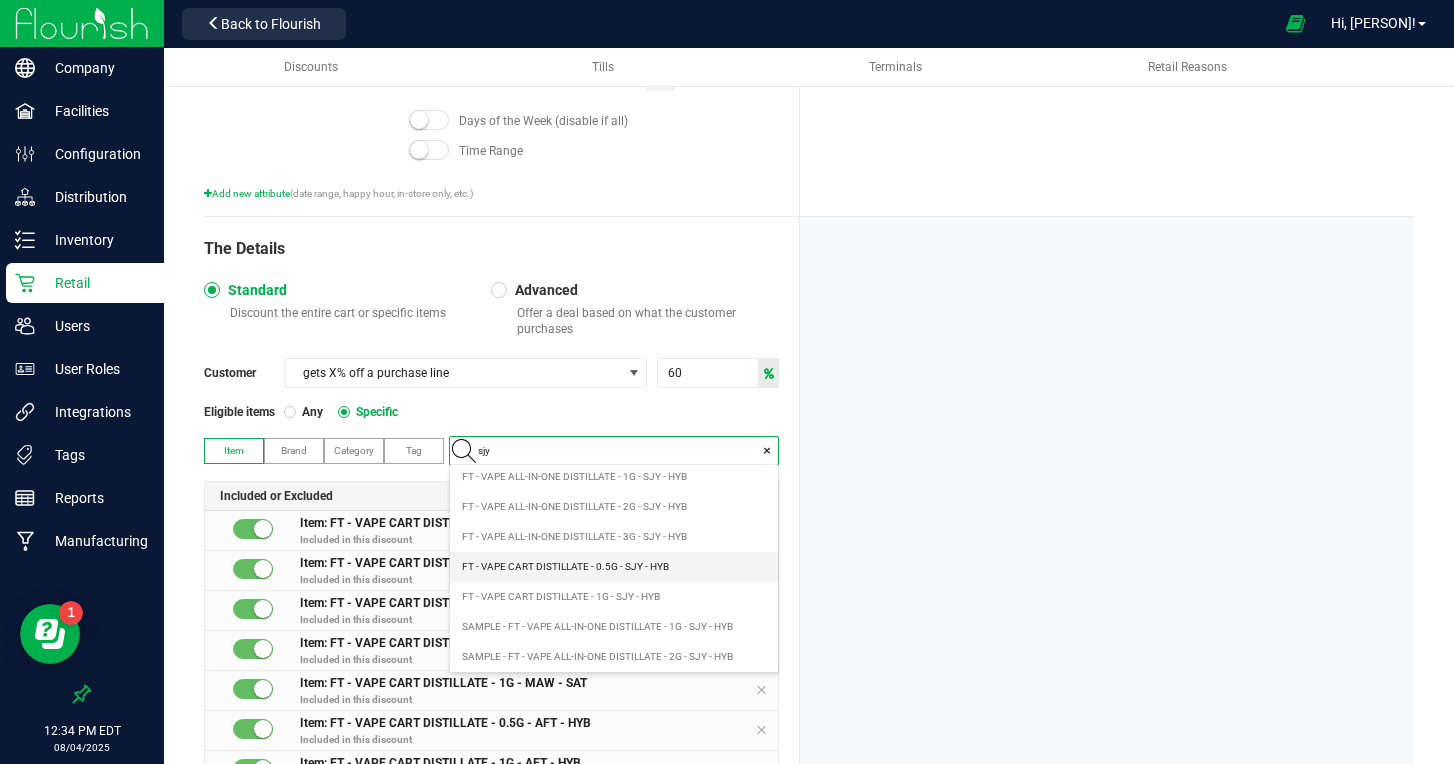 click on "FT - VAPE CART DISTILLATE - 0.5G - SJY - HYB" at bounding box center [565, 567] 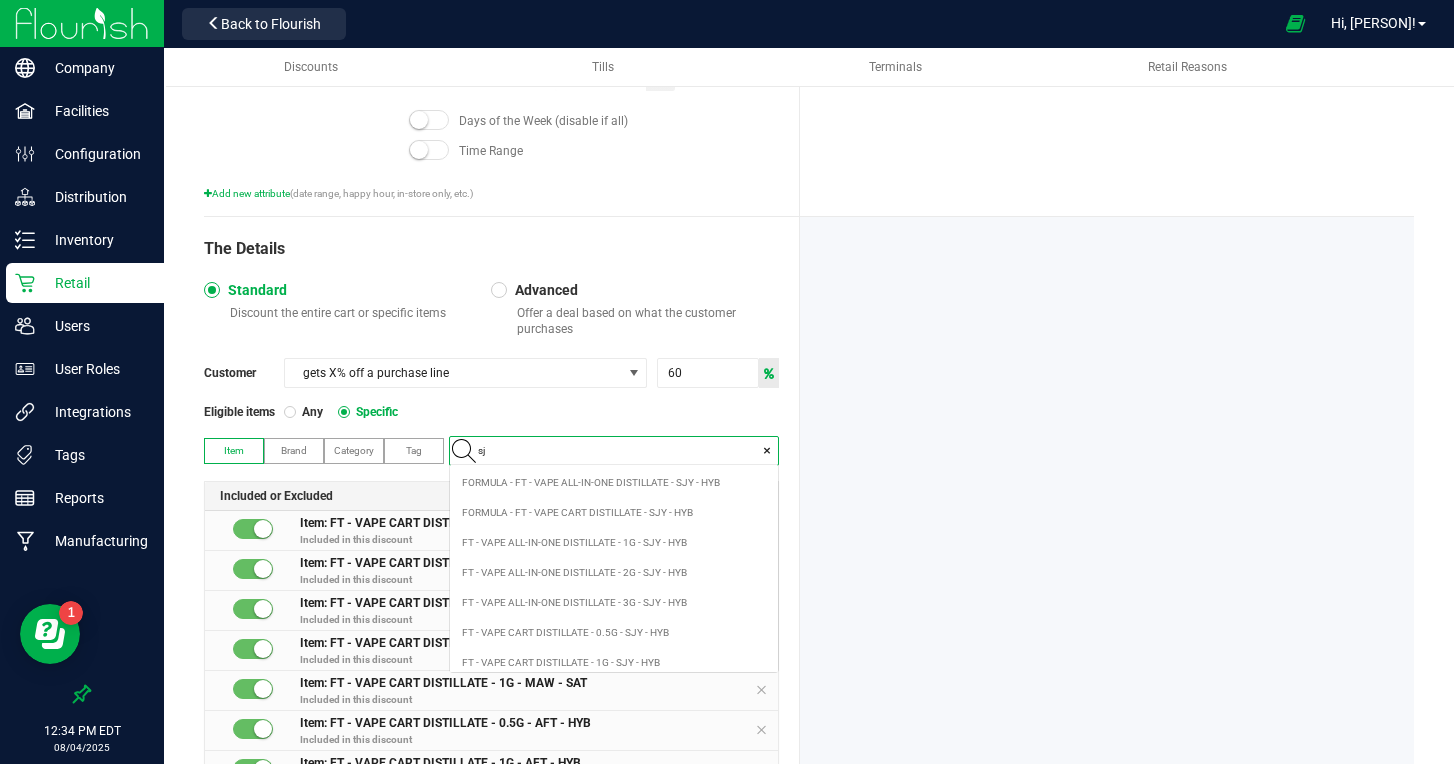 scroll, scrollTop: 99972, scrollLeft: 99672, axis: both 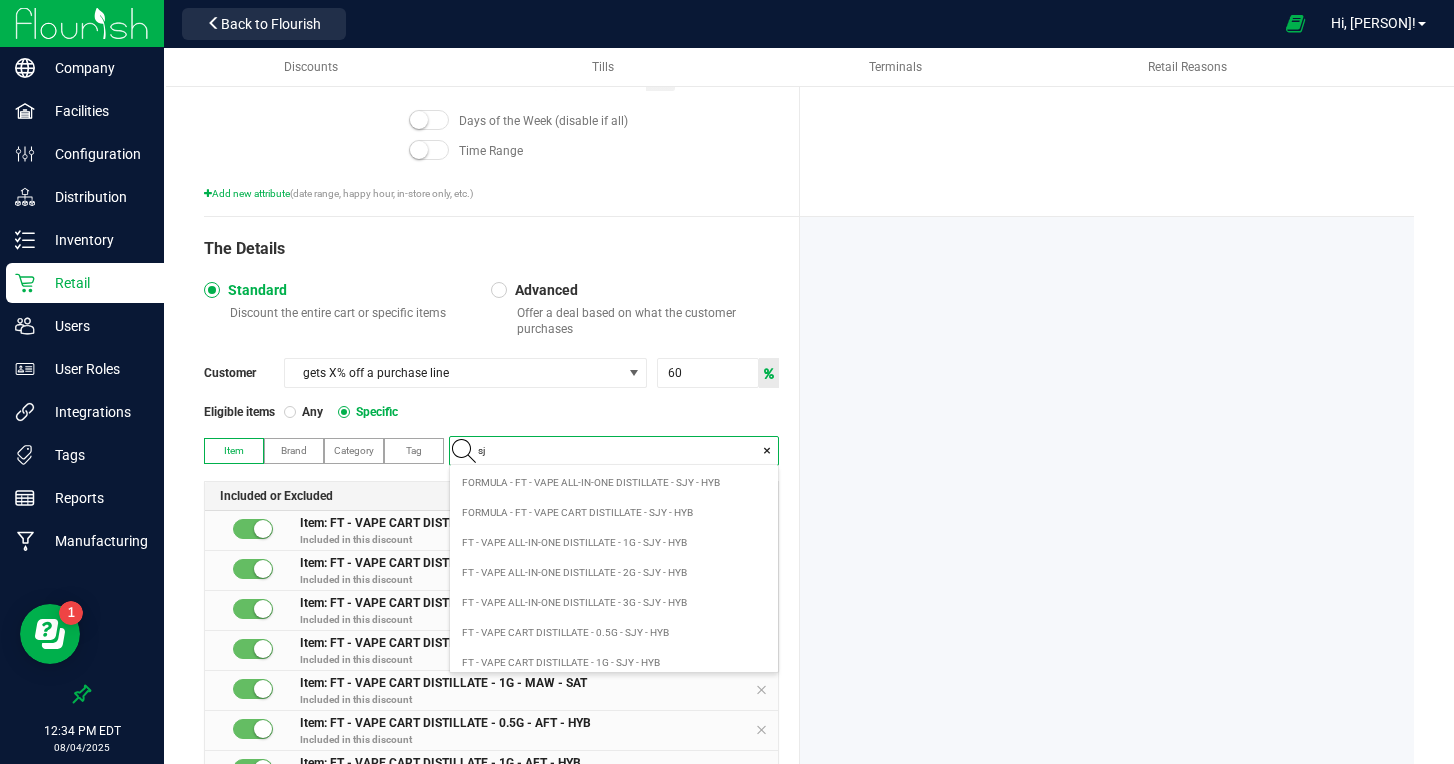type on "sjy" 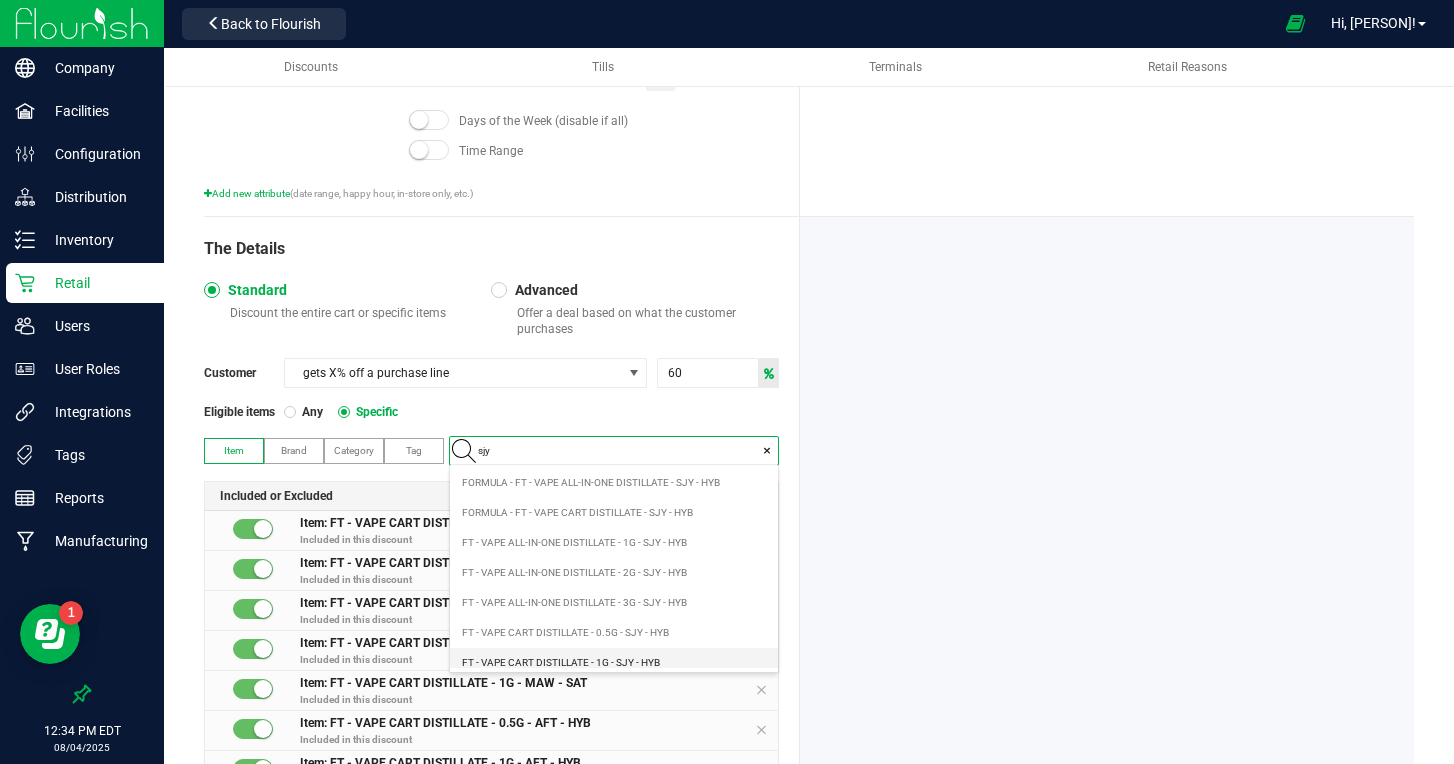 click on "FT - VAPE CART DISTILLATE - 1G - SJY - HYB" at bounding box center [561, 663] 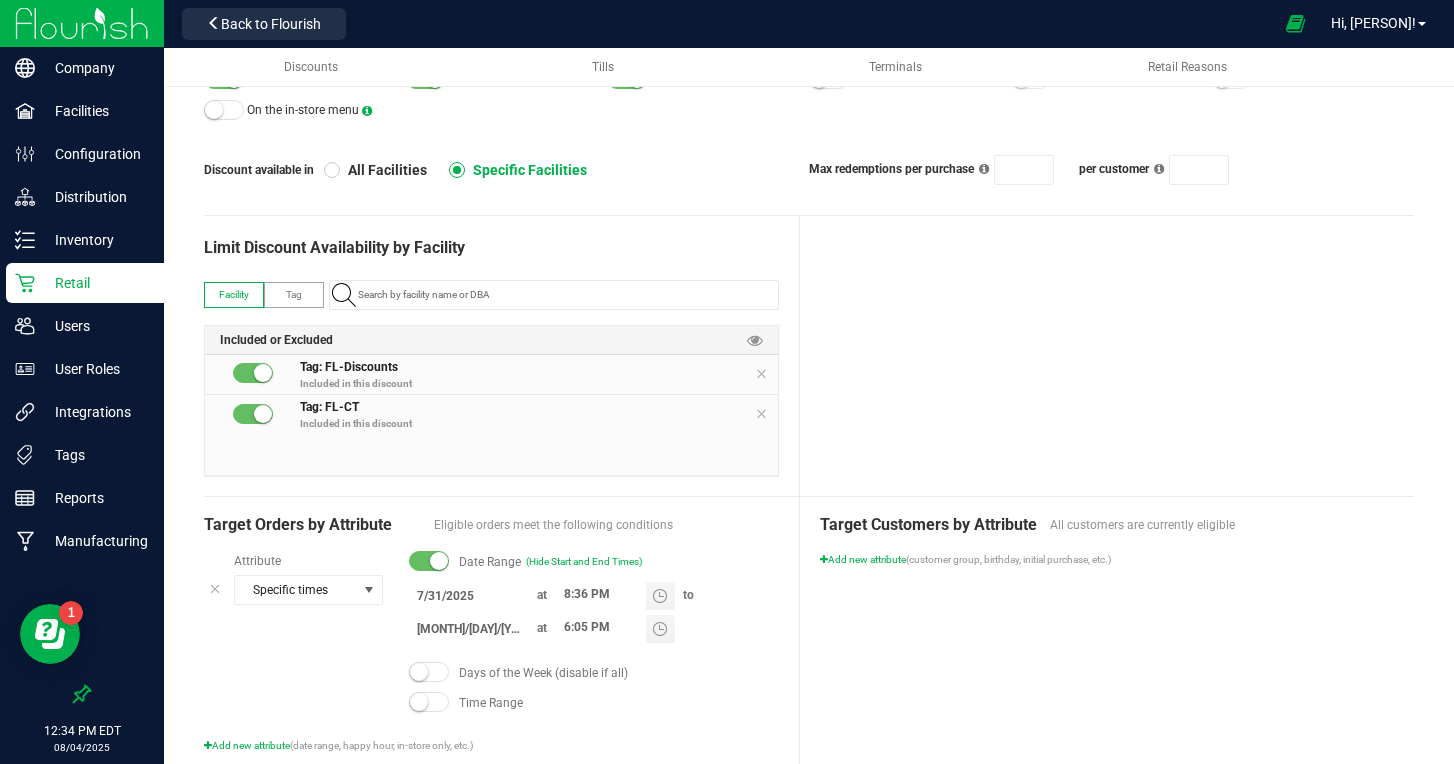 scroll, scrollTop: 0, scrollLeft: 0, axis: both 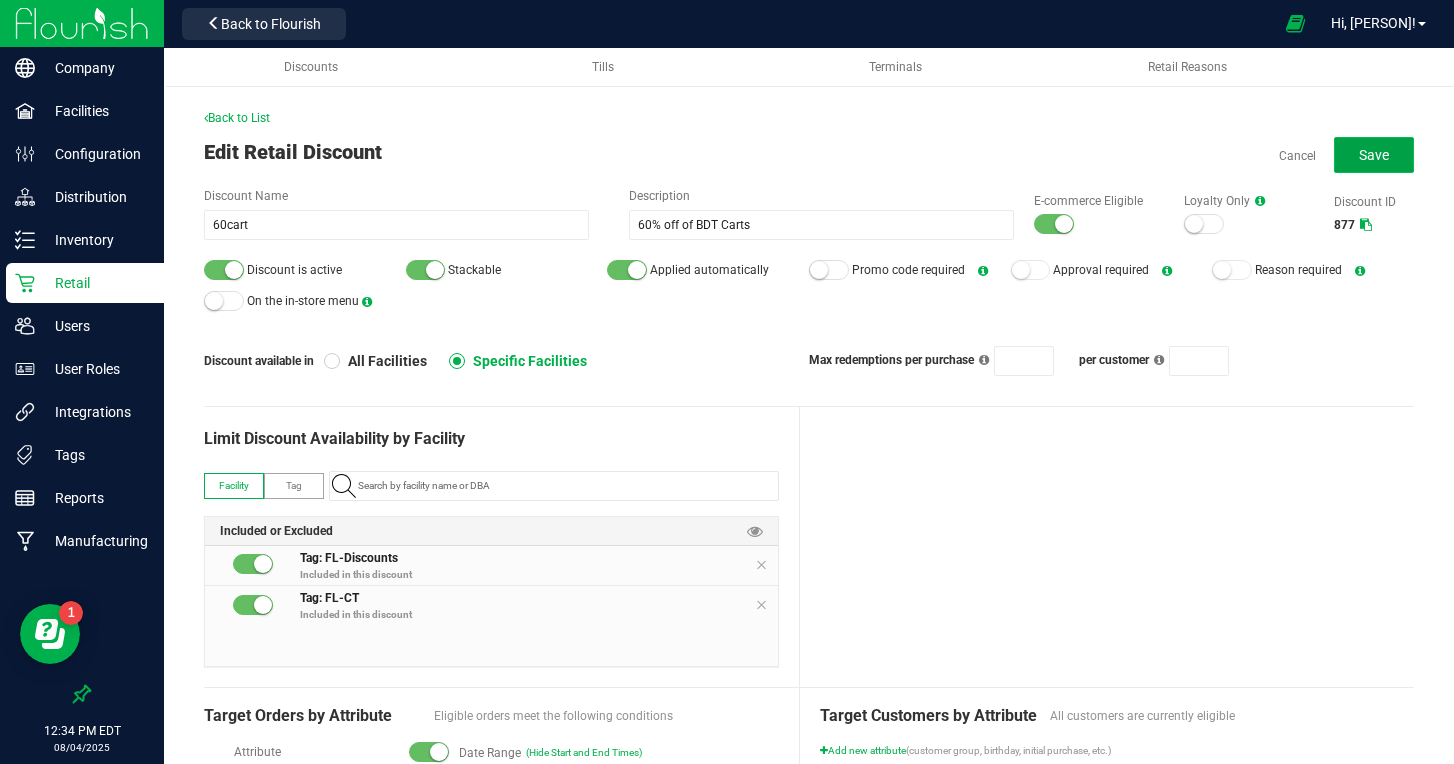 click on "Save" at bounding box center (1374, 155) 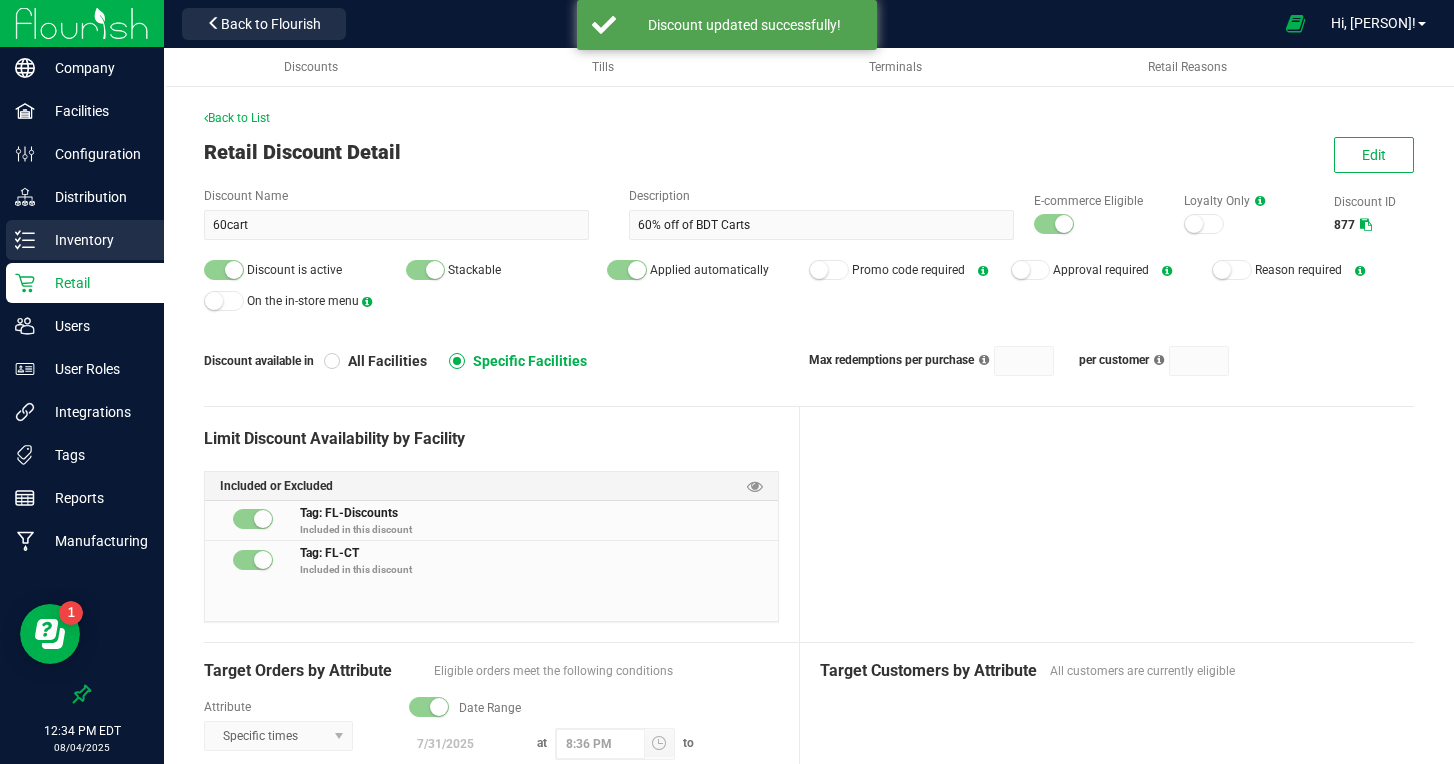 click on "Inventory" at bounding box center (95, 240) 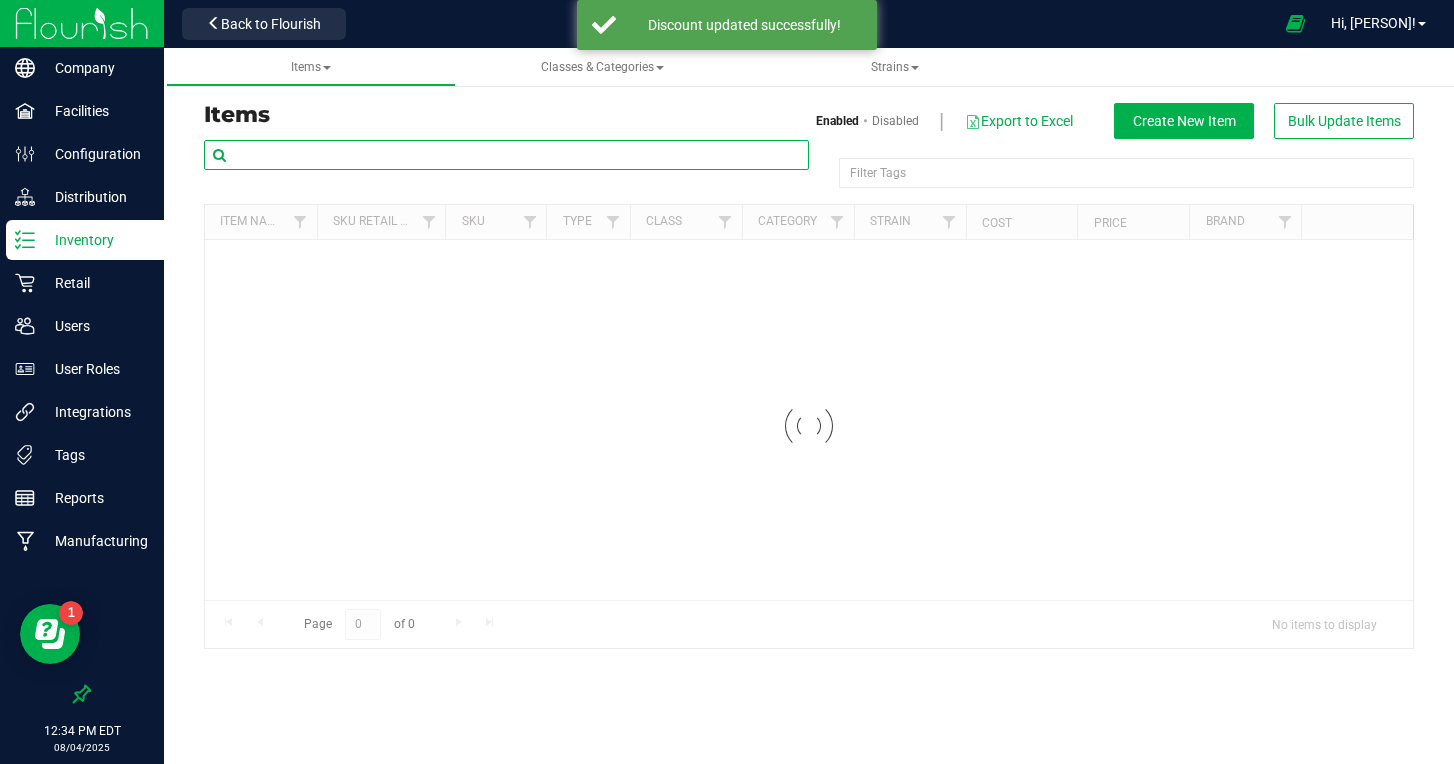 click at bounding box center (506, 155) 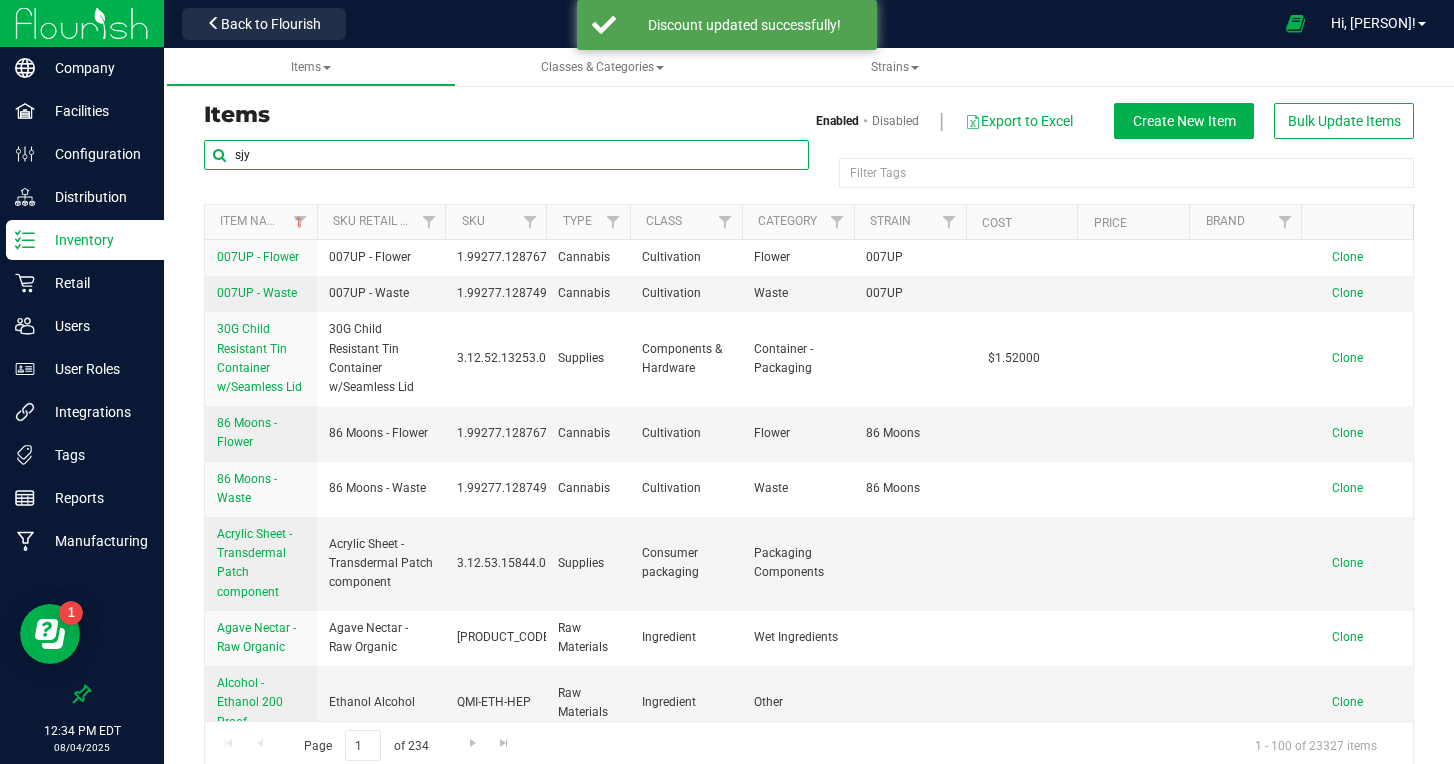 type on "sjy" 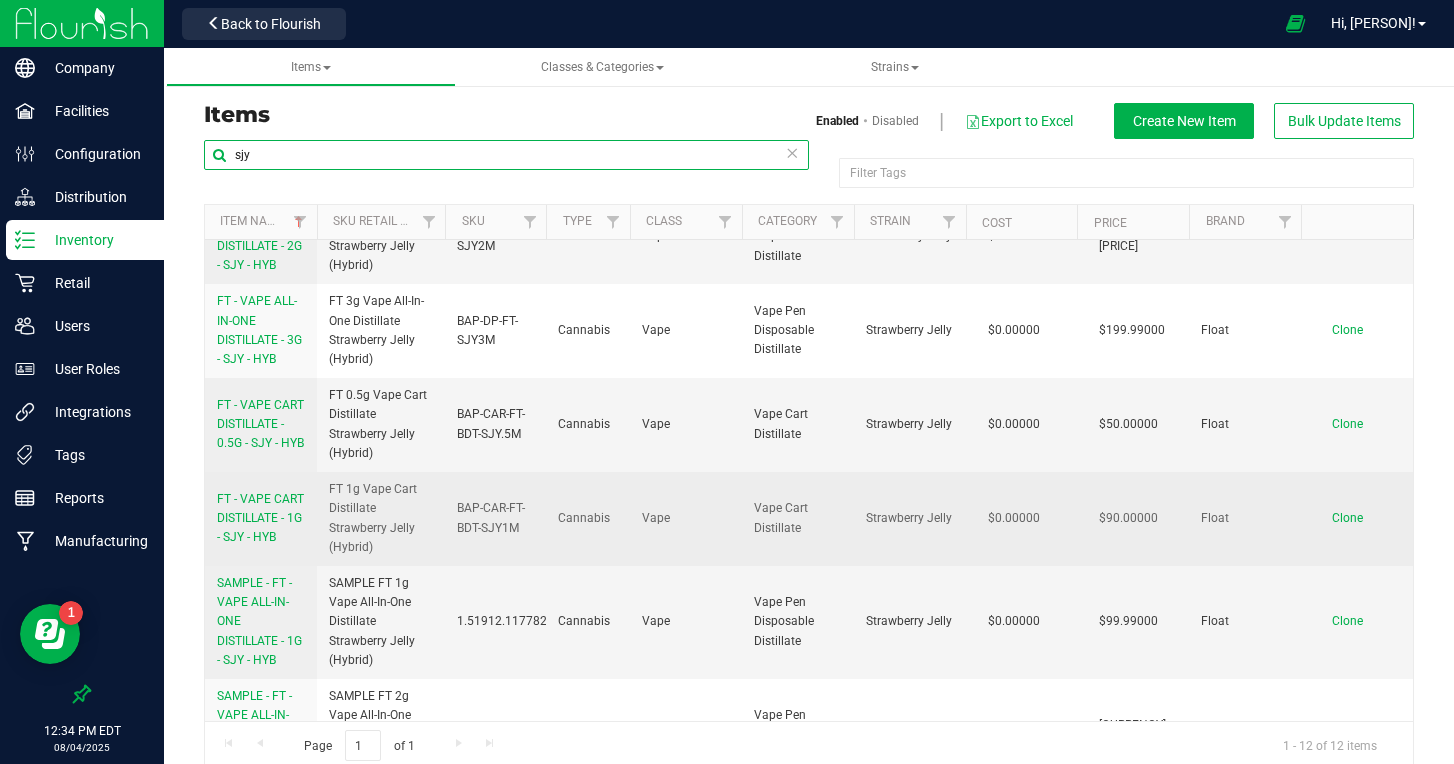 scroll, scrollTop: 349, scrollLeft: 0, axis: vertical 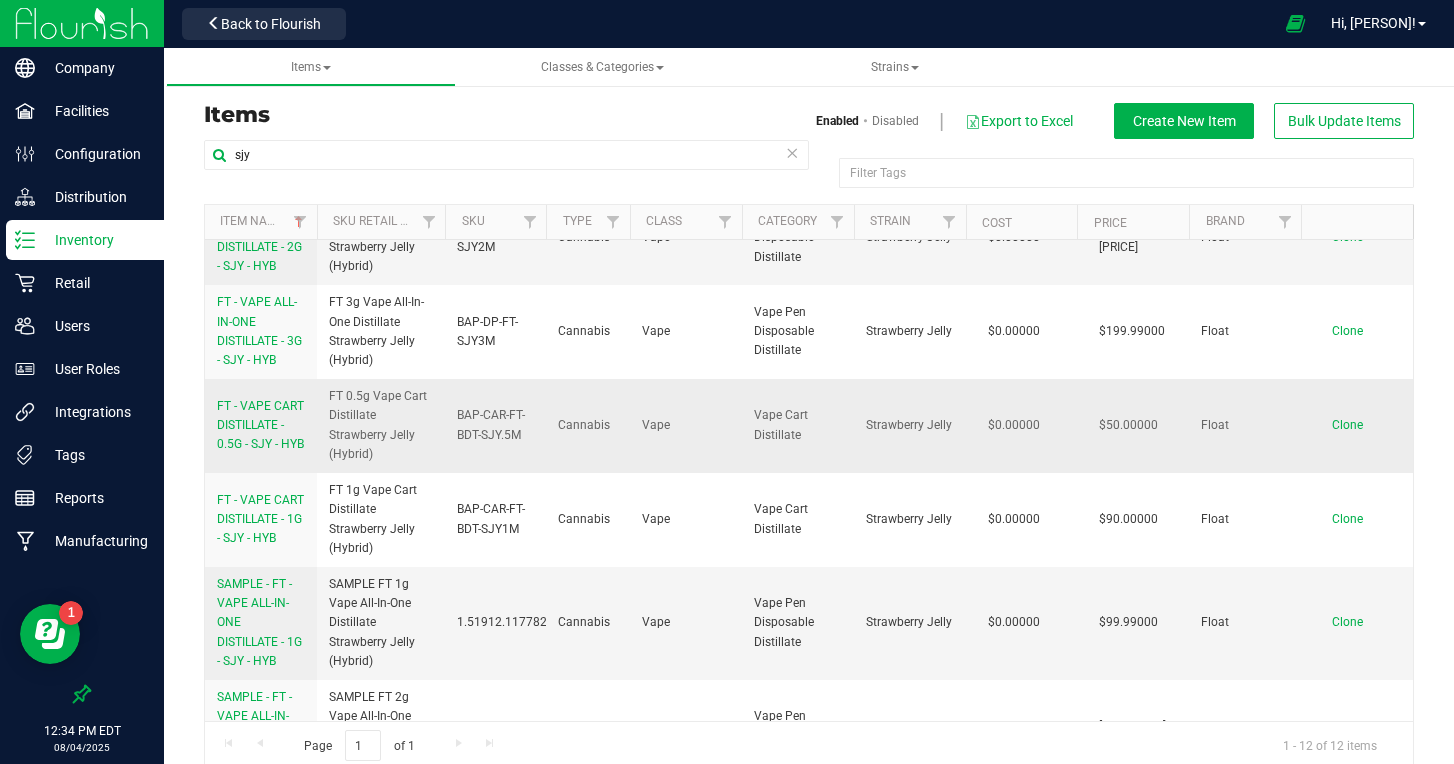click on "FT - VAPE CART DISTILLATE - 0.5G - SJY - HYB" at bounding box center (260, 425) 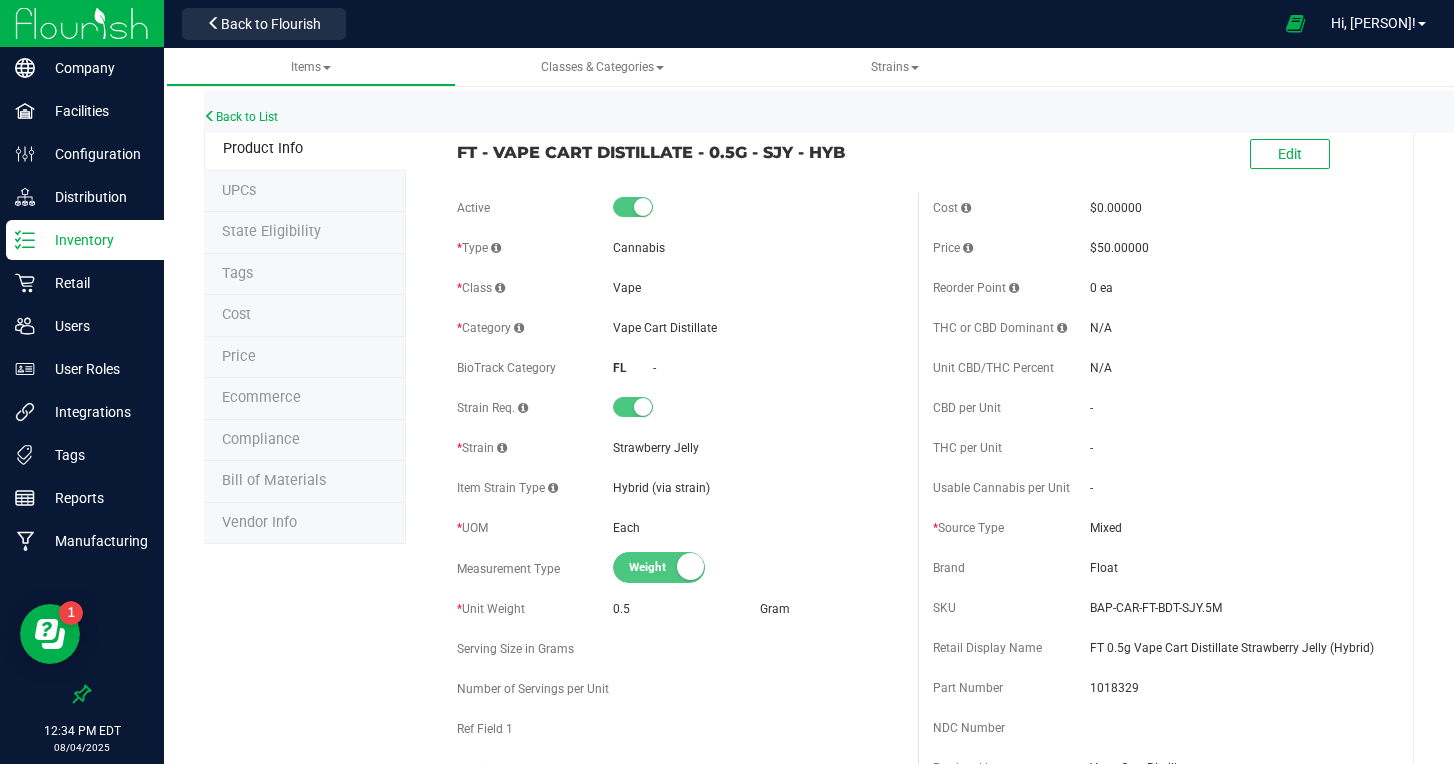 click on "Tags" at bounding box center [305, 275] 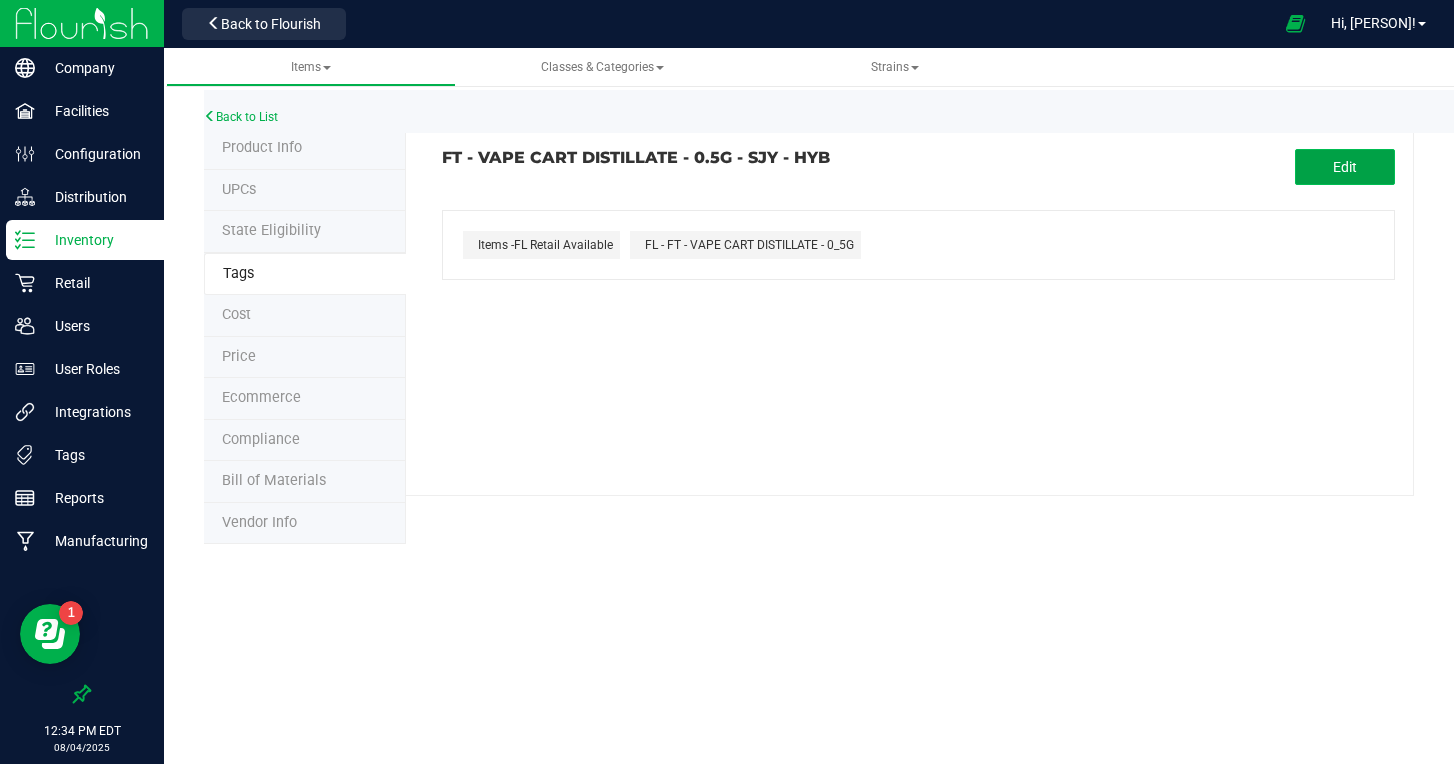 click on "Edit" at bounding box center [1345, 167] 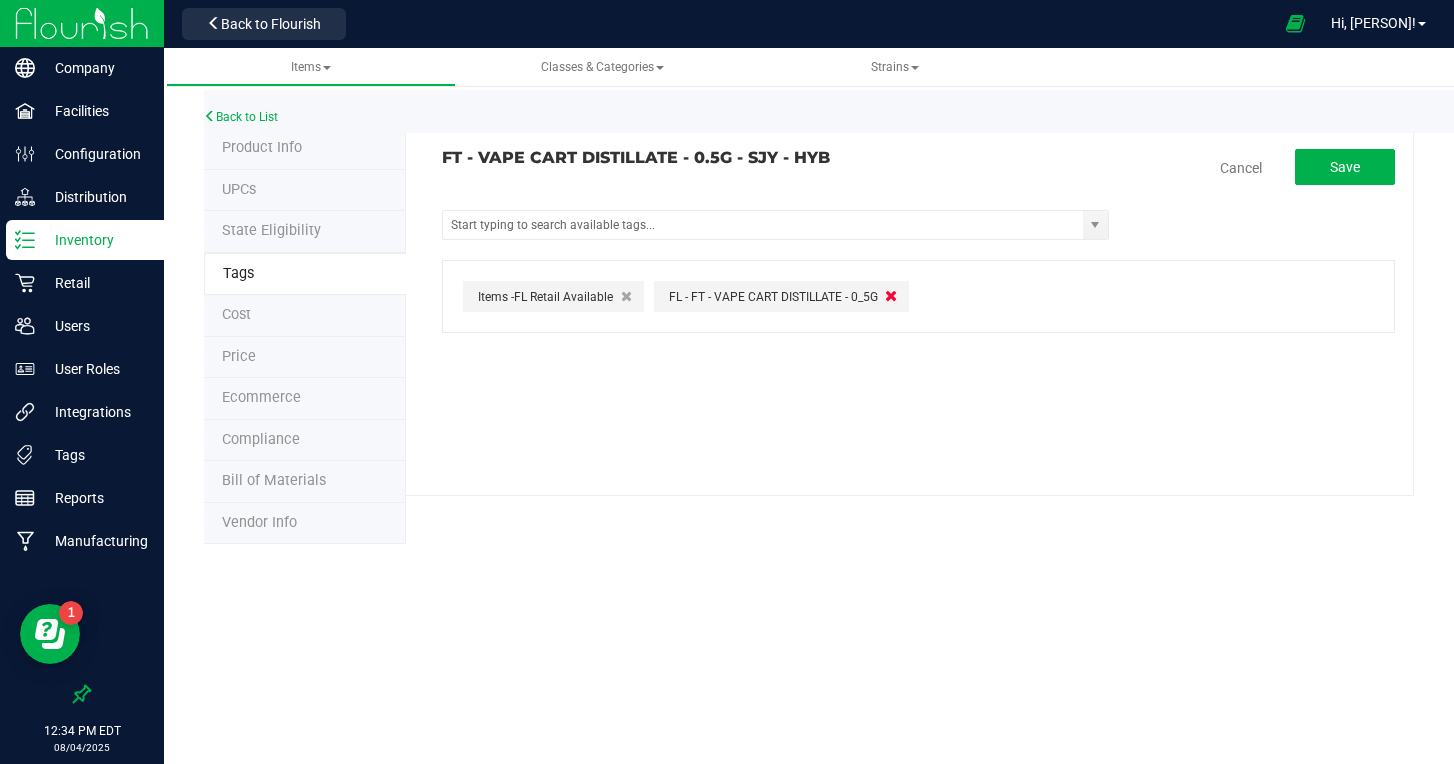drag, startPoint x: 888, startPoint y: 291, endPoint x: 1005, endPoint y: 249, distance: 124.3101 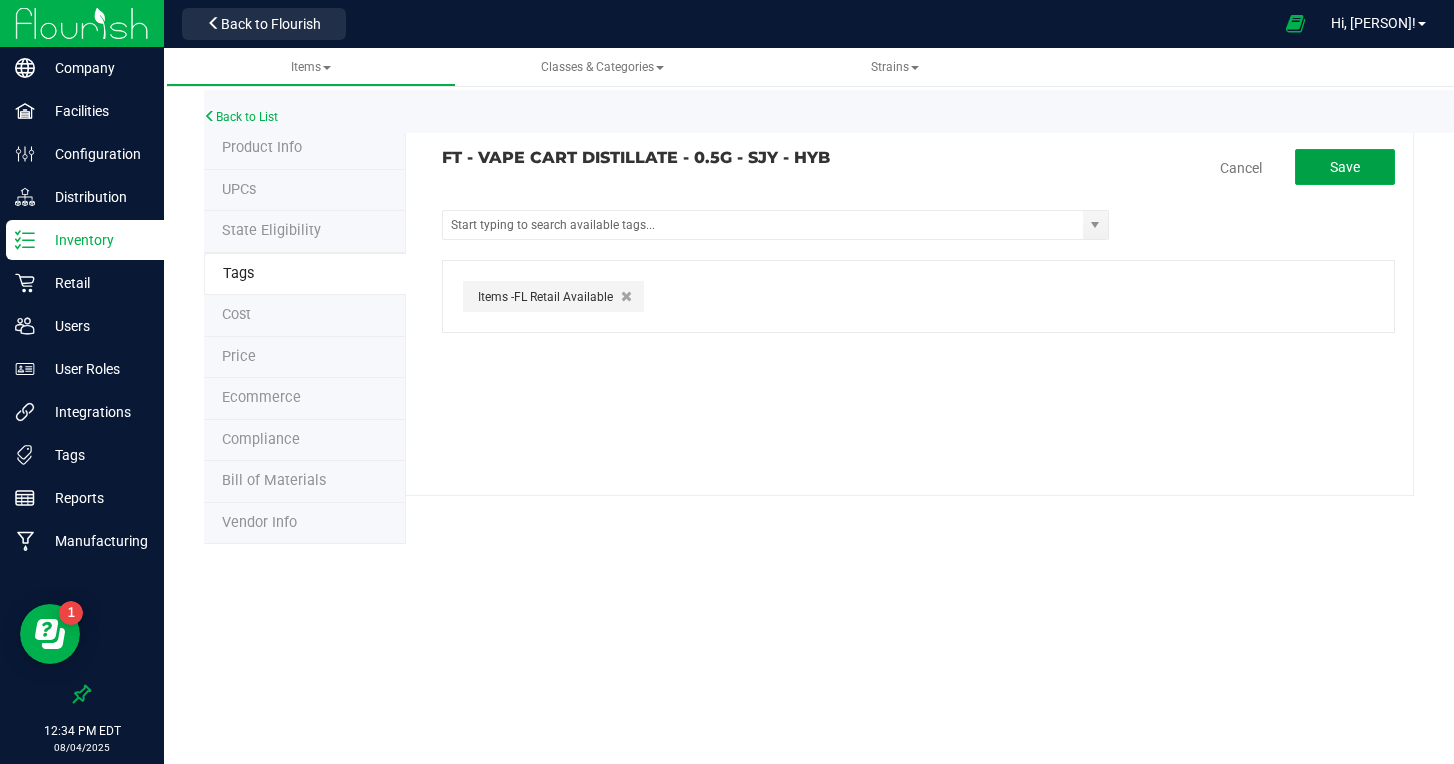 drag, startPoint x: 1306, startPoint y: 169, endPoint x: 1323, endPoint y: 196, distance: 31.906113 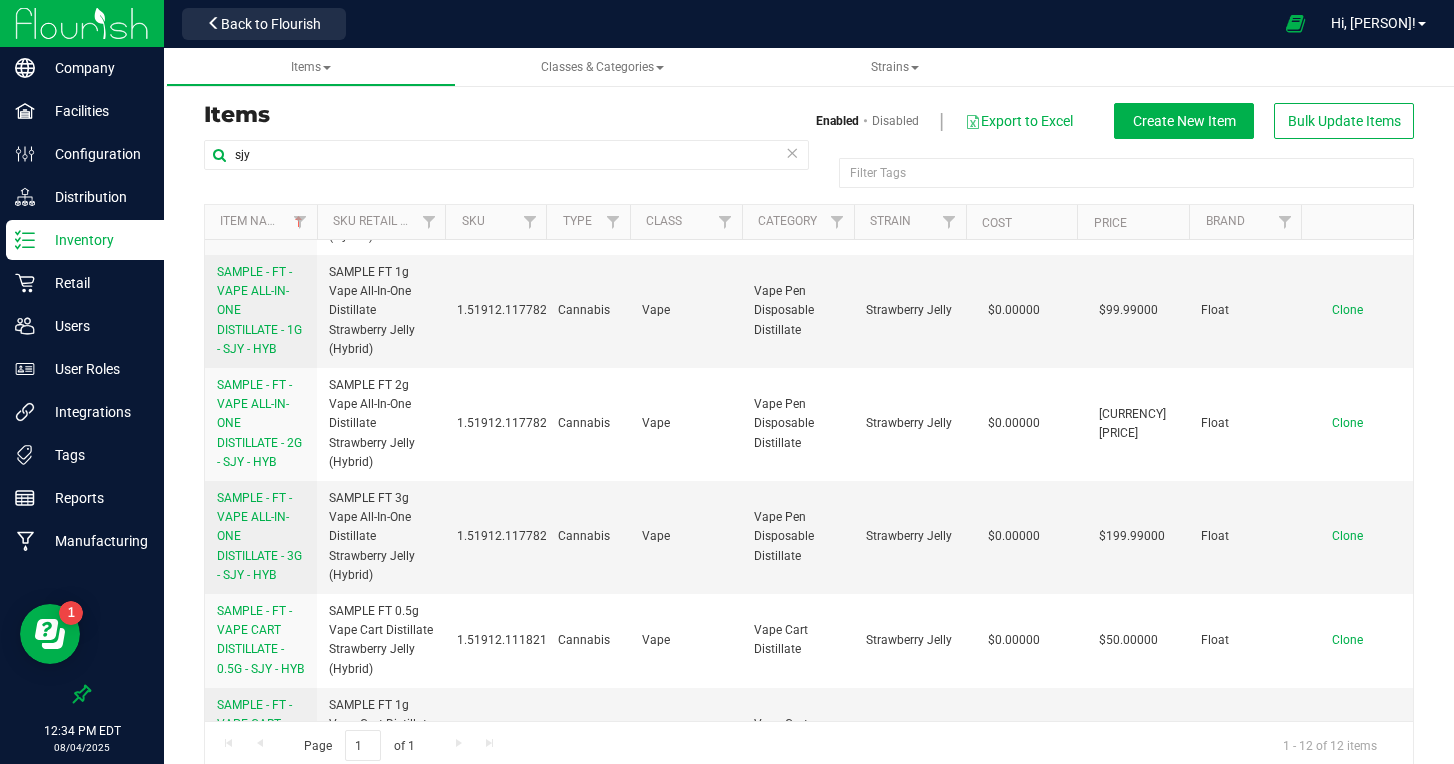scroll, scrollTop: 720, scrollLeft: 0, axis: vertical 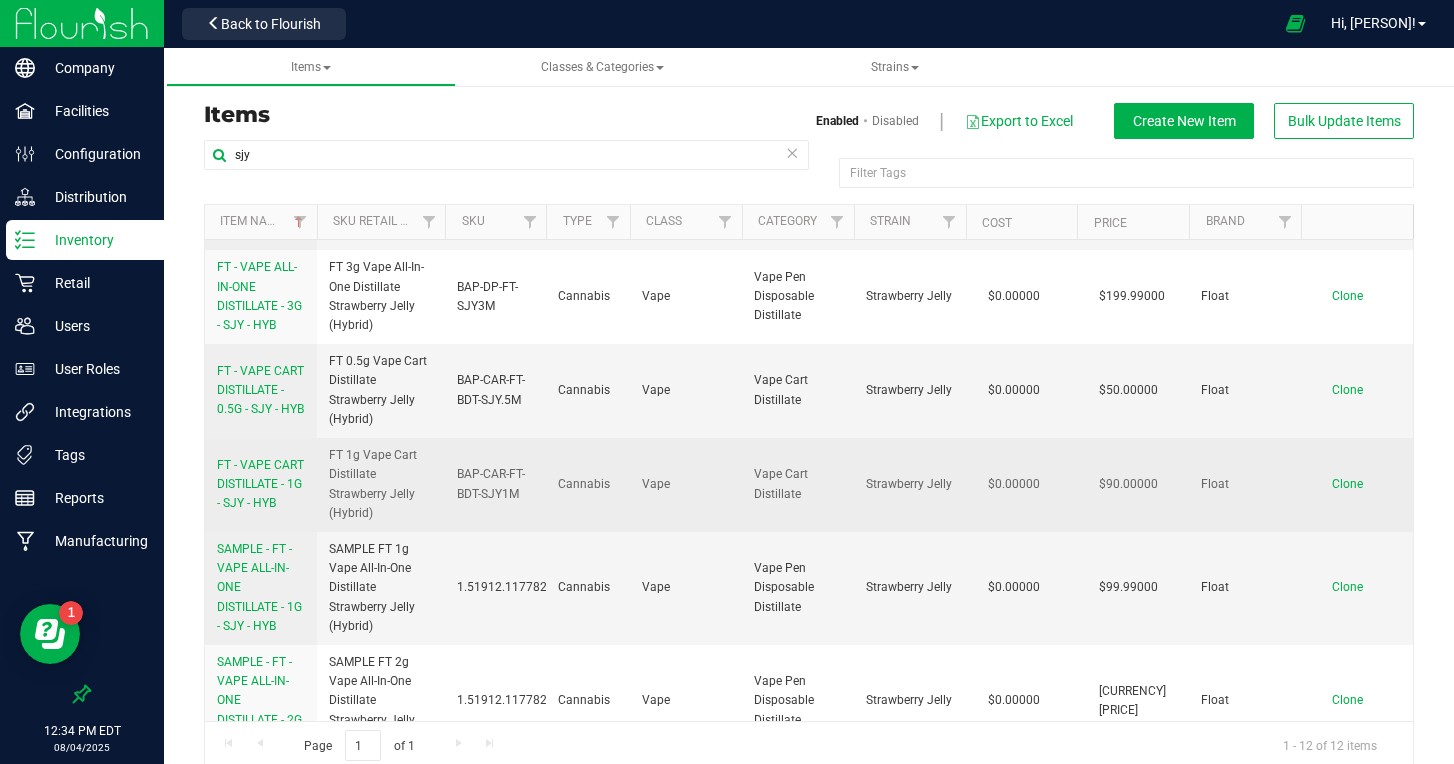 click on "FT - VAPE CART DISTILLATE - 1G - SJY - HYB" at bounding box center (260, 484) 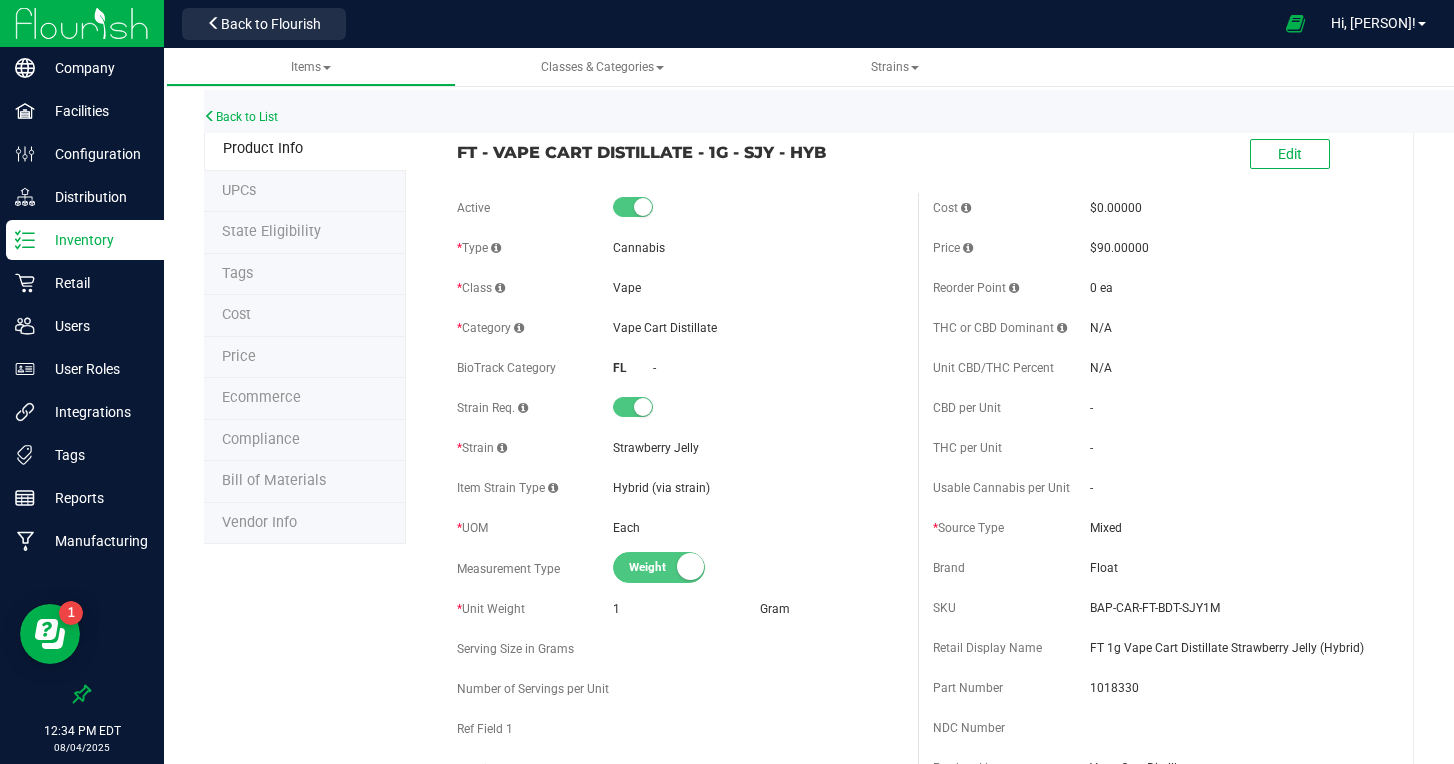 click on "Tags" at bounding box center [305, 275] 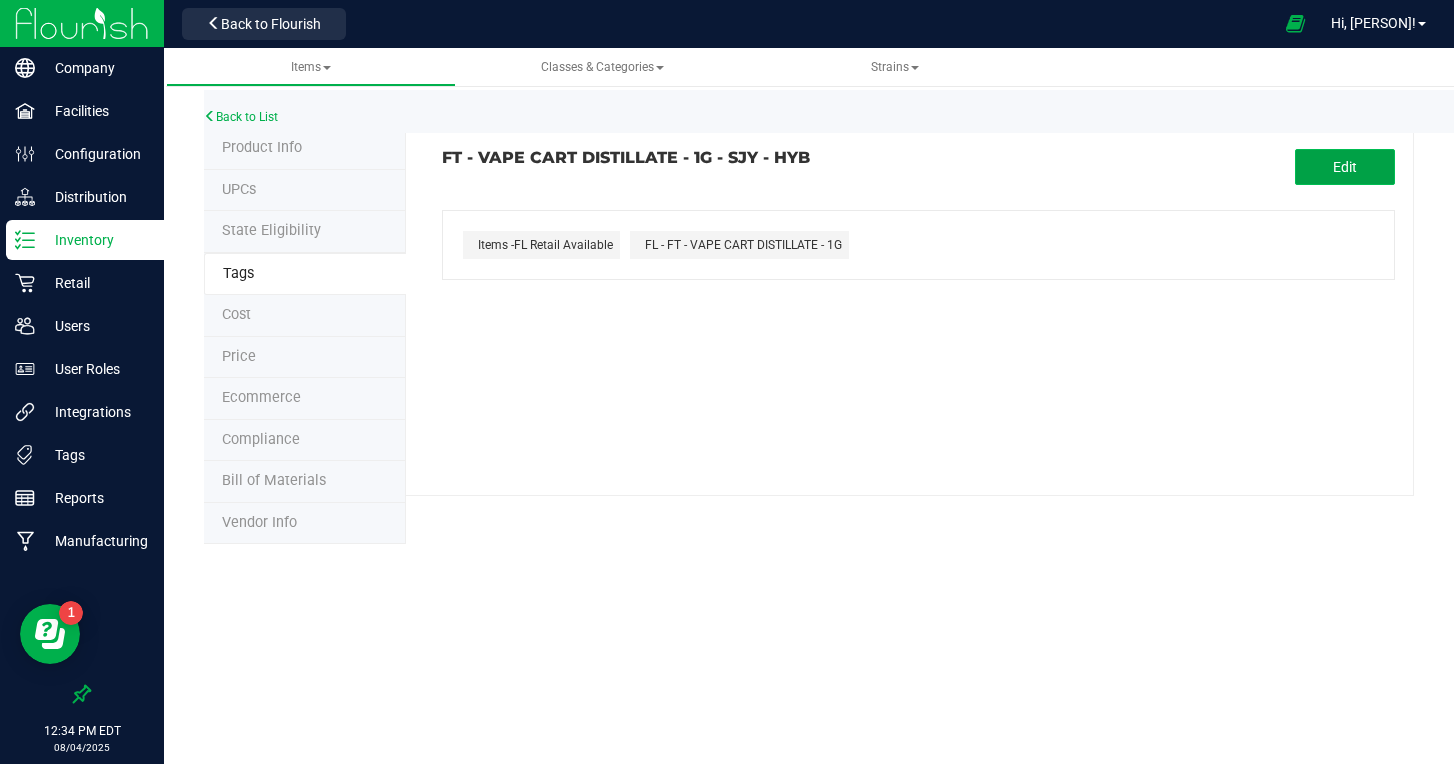 click on "Edit" at bounding box center [1345, 167] 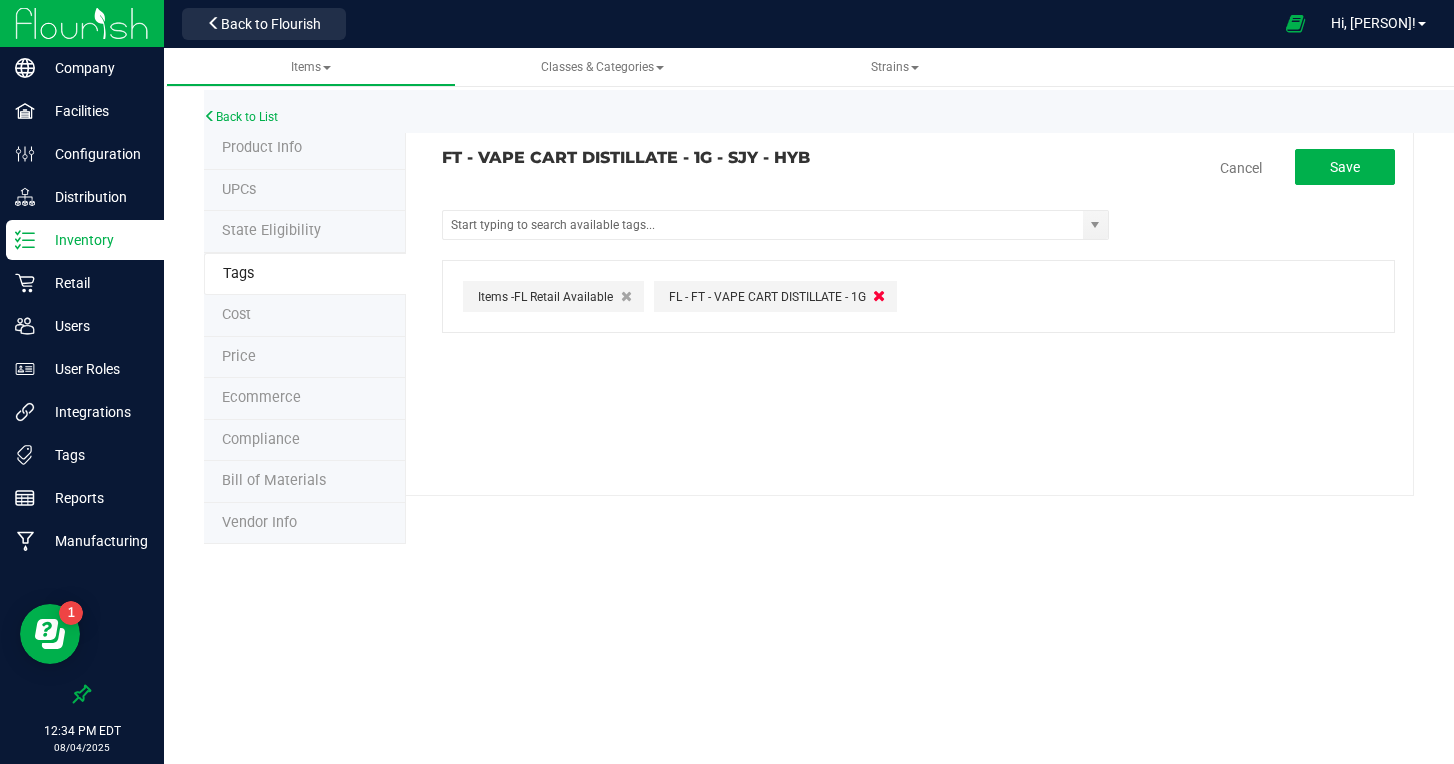 click at bounding box center [879, 295] 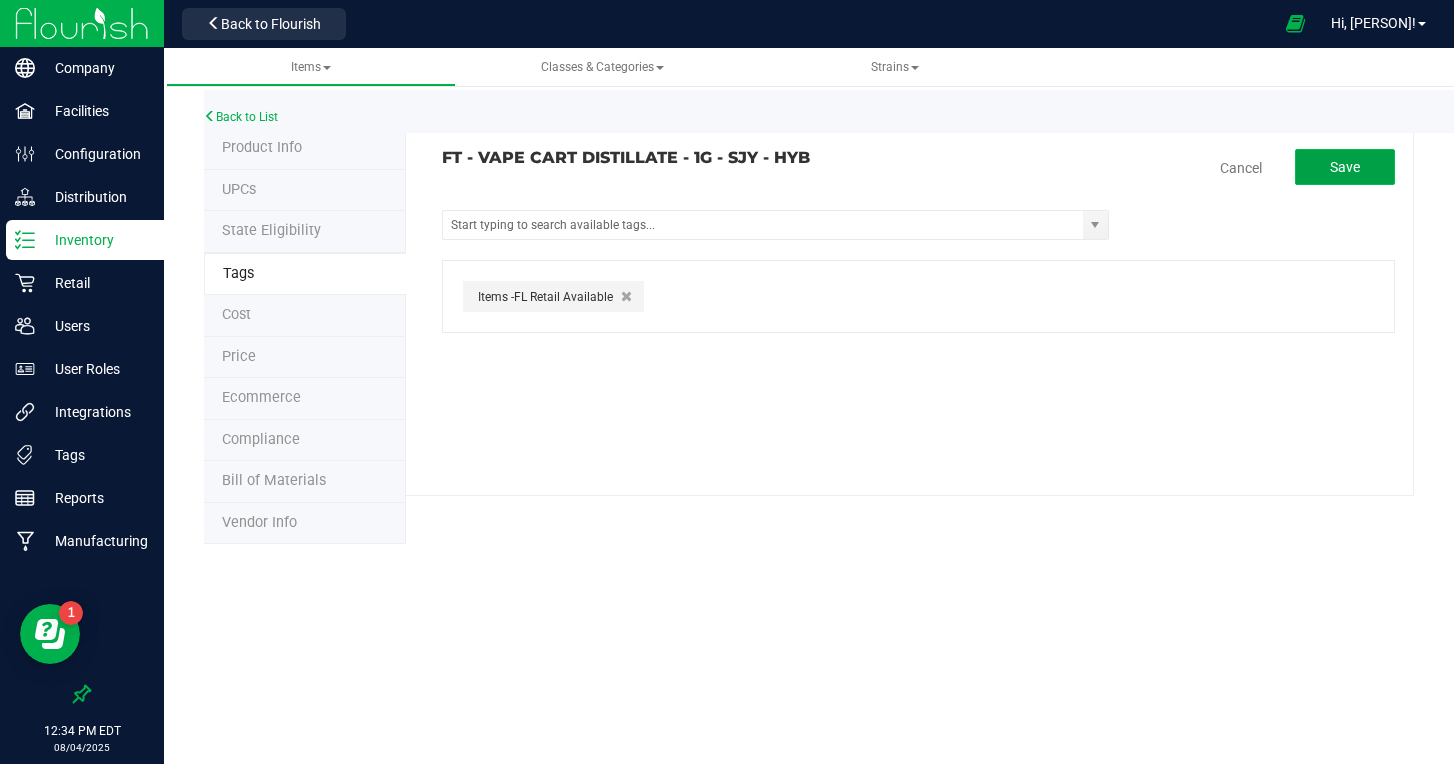 click on "Save" 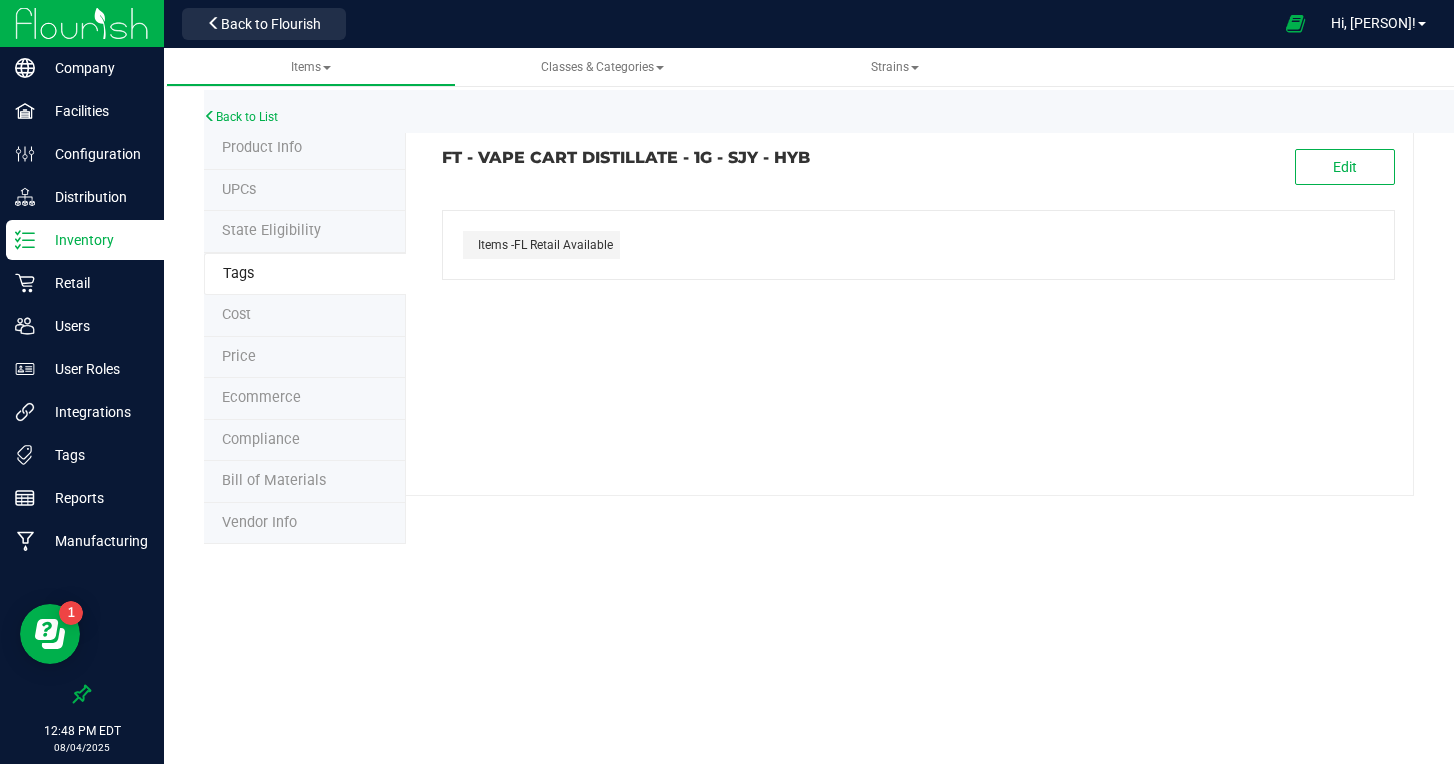 click on "[PRODUCT] [PRODUCT_CODE]
Edit
Items -FL Retail Available" at bounding box center (910, 312) 